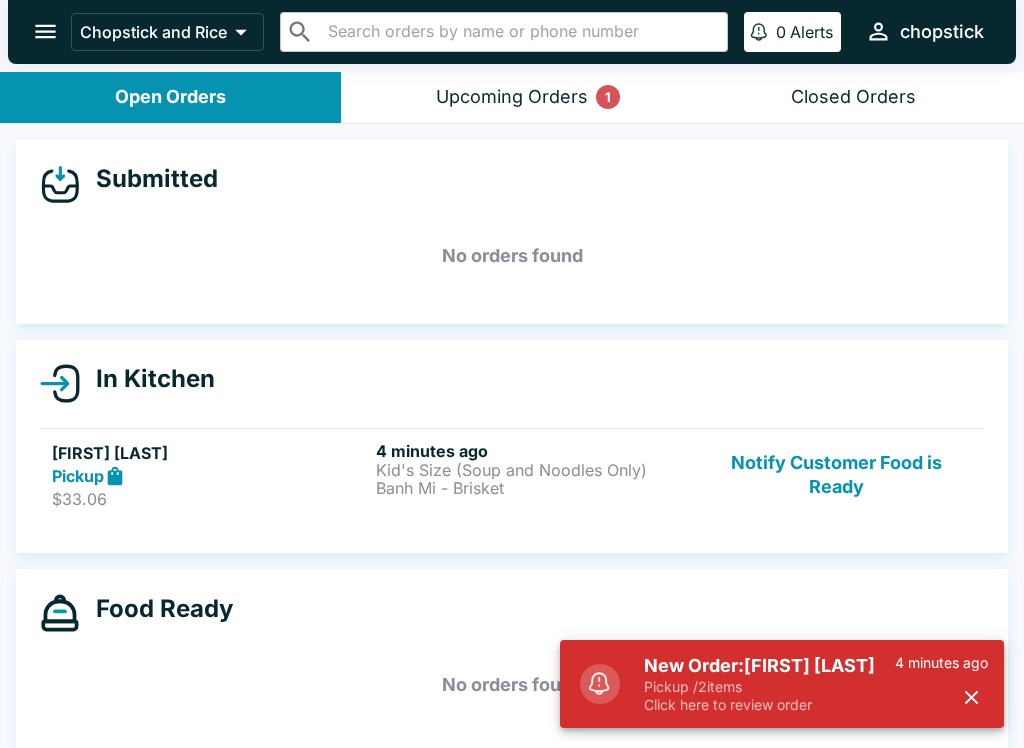 scroll, scrollTop: 0, scrollLeft: 0, axis: both 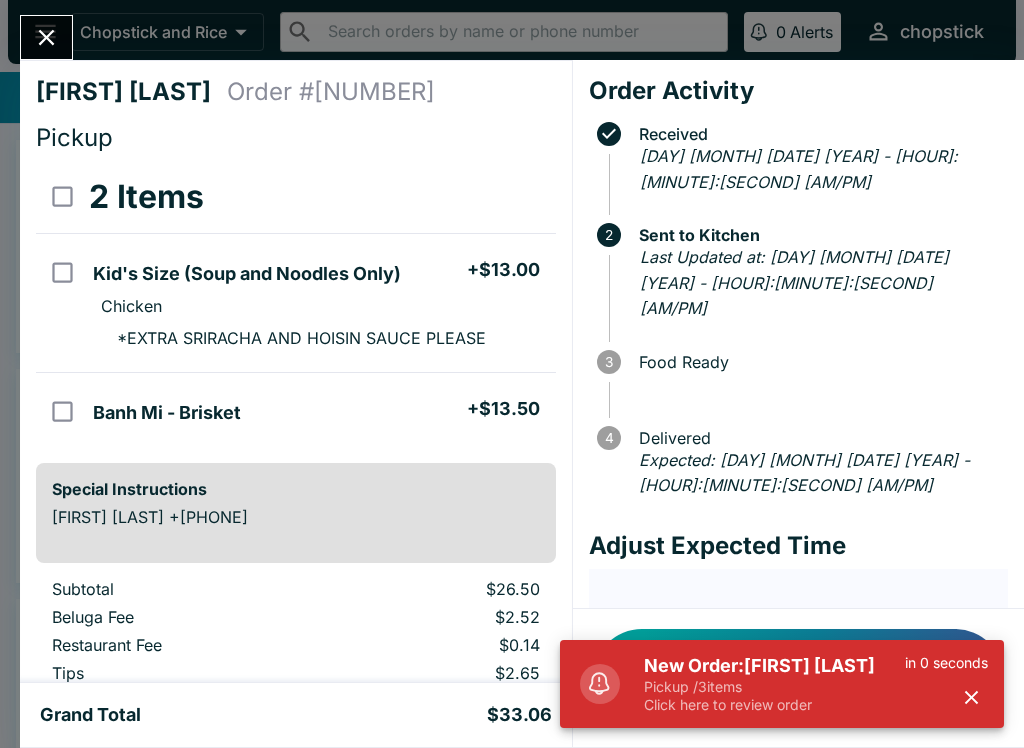 click 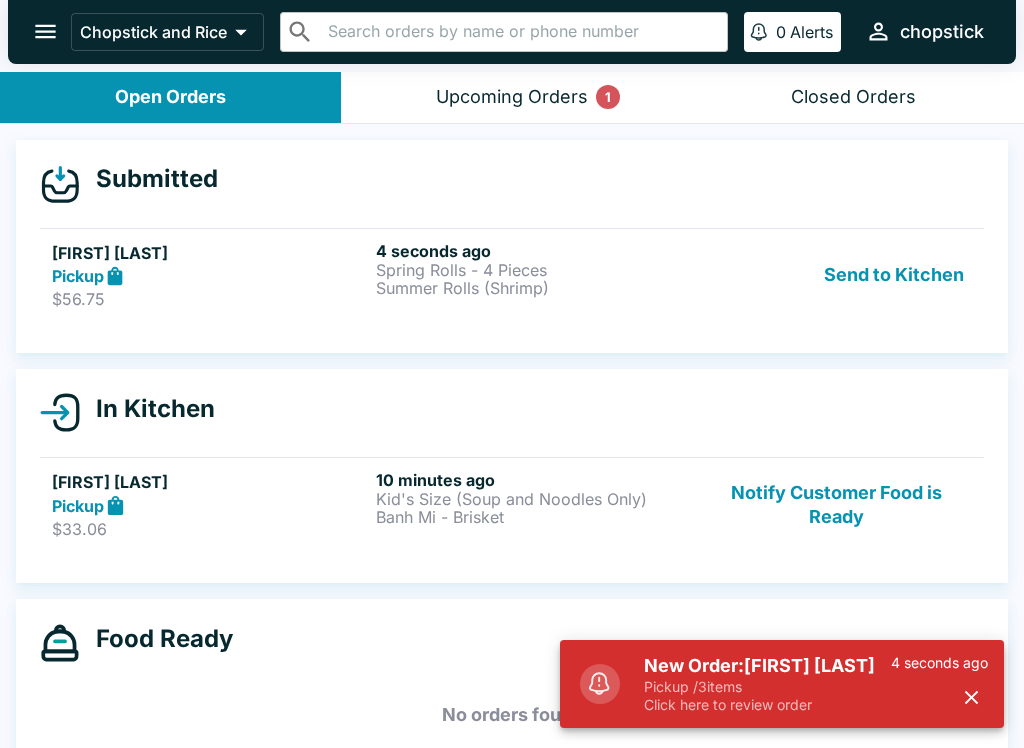 click on "Send to Kitchen" at bounding box center (894, 275) 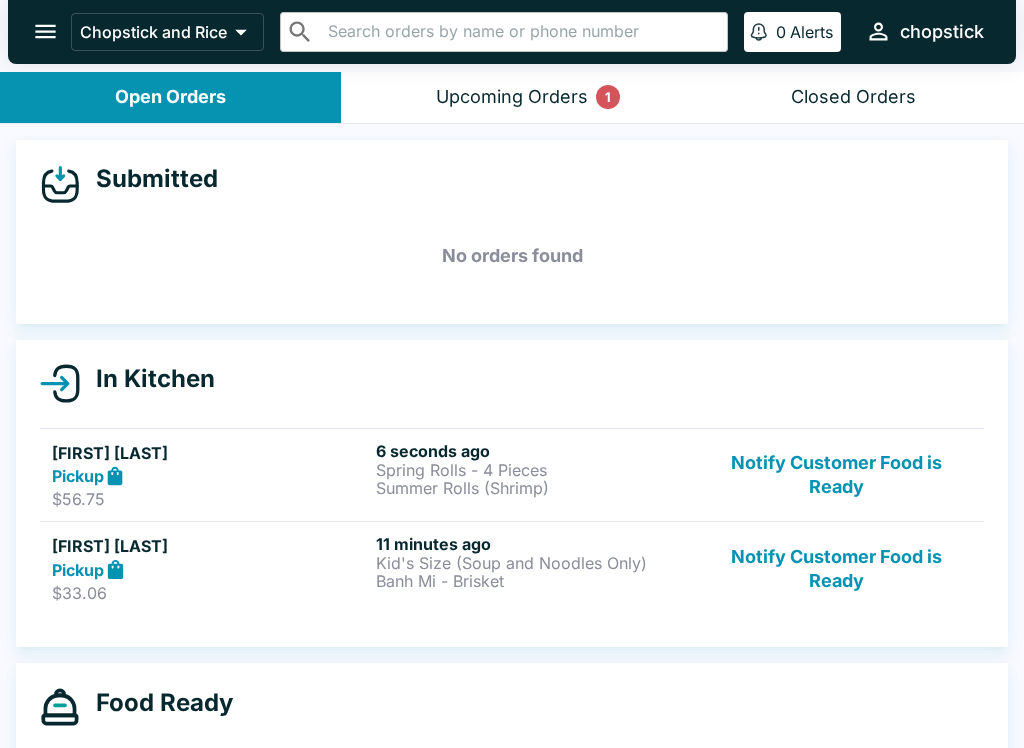 click on "Banh Mi - Brisket" at bounding box center [534, 581] 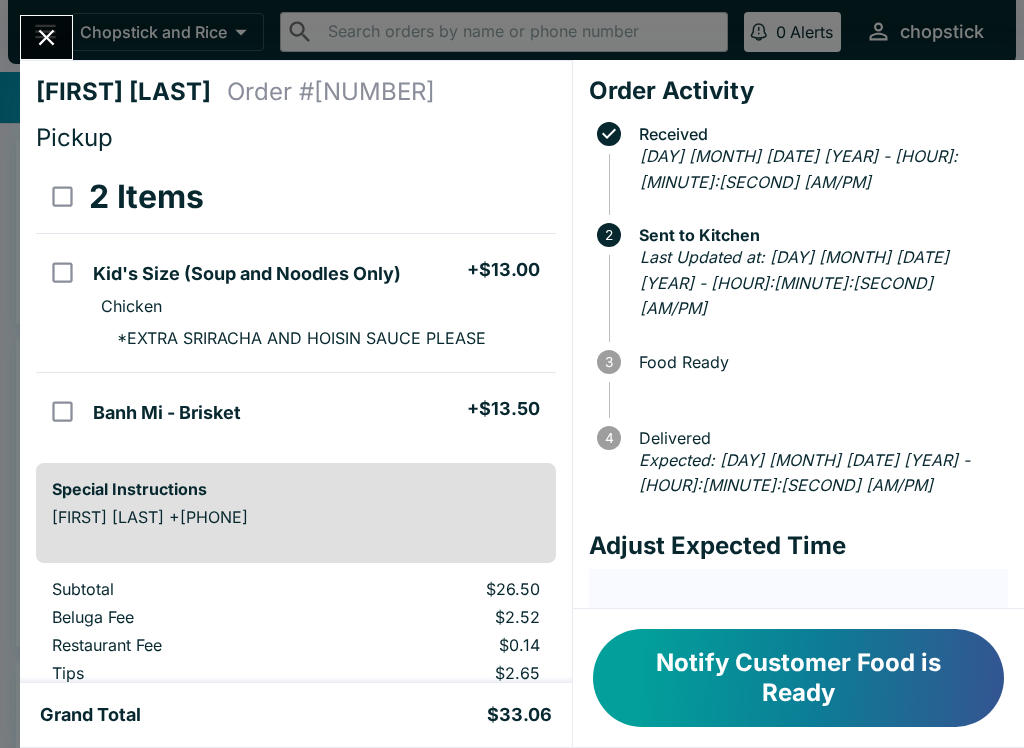 click 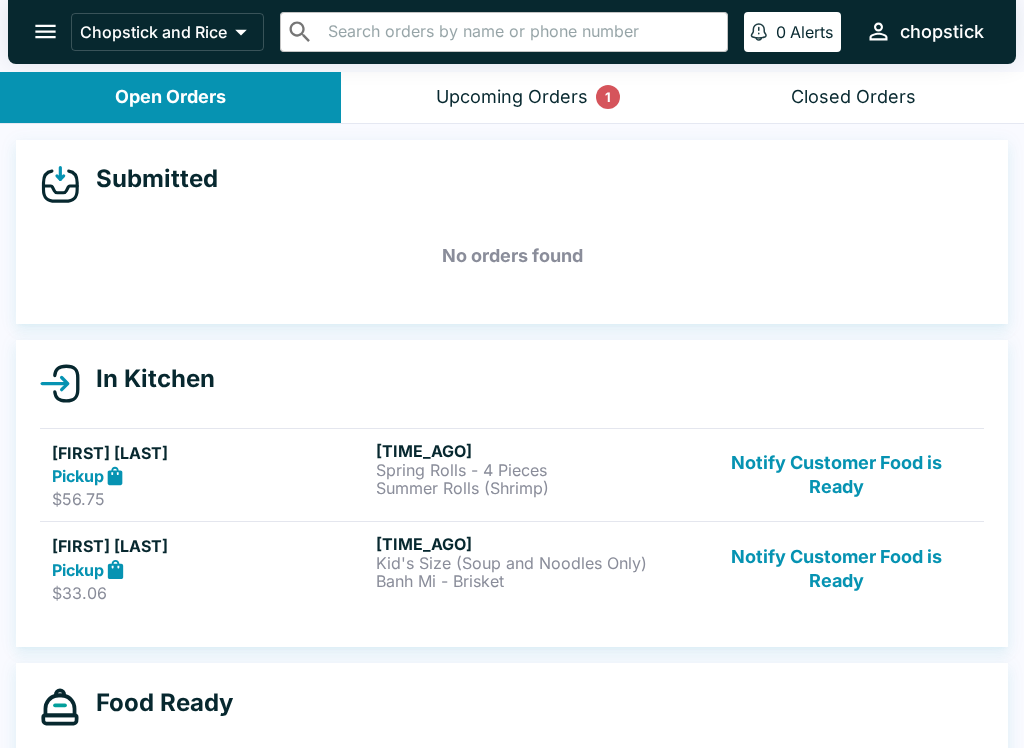 click on "[FIRST] [LAST] Pickup $[PRICE] [TIME_AGO] [ITEM] [ITEM] Notify Customer Food is Ready" at bounding box center (512, 568) 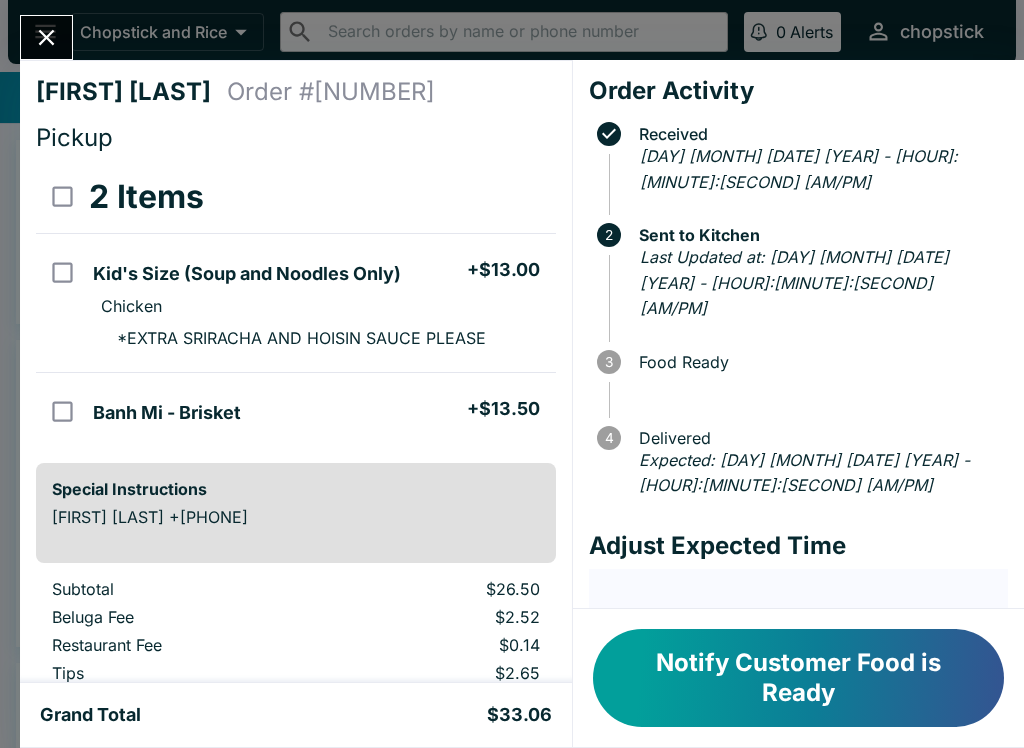 click on "[FIRST] [LAST] Order # [NUMBER] Pickup [ITEM_COUNT] Items [ITEM] + $[PRICE] [ITEM] * [INSTRUCTION] [INSTRUCTION] [FIRST] [LAST] +[PHONE] Subtotal $[PRICE] Beluga Fee $[PRICE] Restaurant Fee $[PRICE] Tips $[PRICE] Sales Tax $[PRICE] Preview Receipt Print Receipt Grand Total $[PRICE] Order Activity Received [DAY] [MONTH] [DATE] [YEAR] - [HOUR]:[MINUTE]:[SECOND] [NUMBER] Sent to Kitchen Last Updated at: [DAY] [MONTH] [DATE] [YEAR] - [HOUR]:[MINUTE]:[SECOND] [NUMBER] Food Ready   [NUMBER] Delivered Expected: [DAY] [MONTH] [DATE] [YEAR] - [HOUR]:[MINUTE]:[SECOND] Adjust Expected Time Estimated Time [HOUR]:[MINUTE] [AM/PM] + [NUMBER] + [NUMBER] Reset Update ETA Notify Customer Food is Ready" at bounding box center [512, 374] 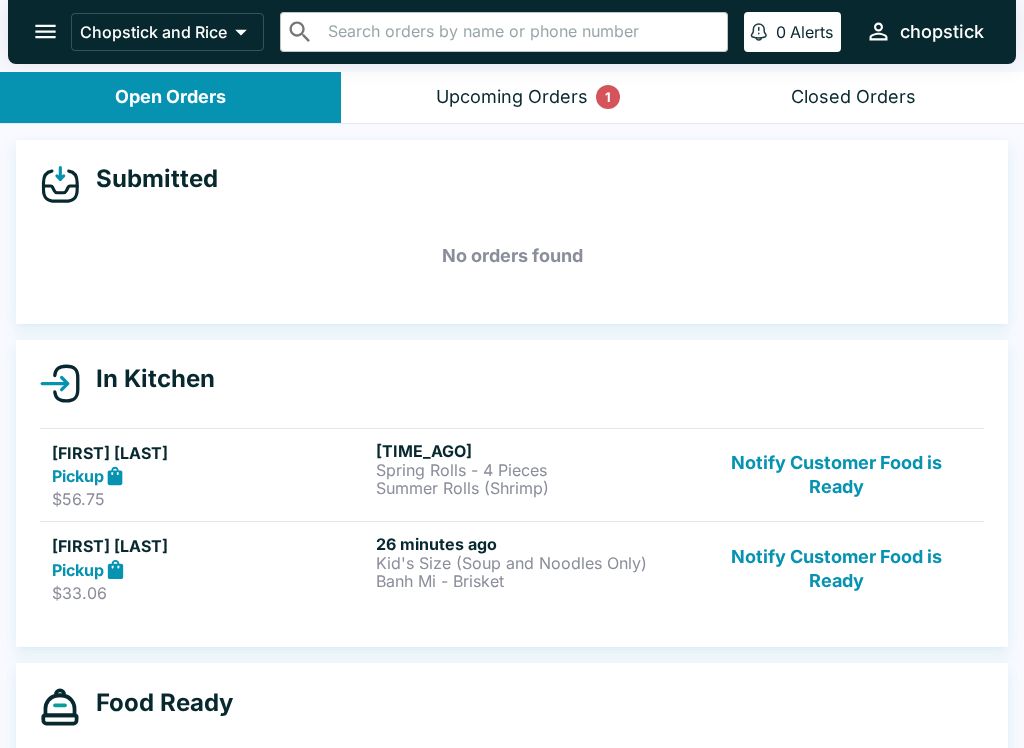 click on "Upcoming Orders 1" at bounding box center [511, 97] 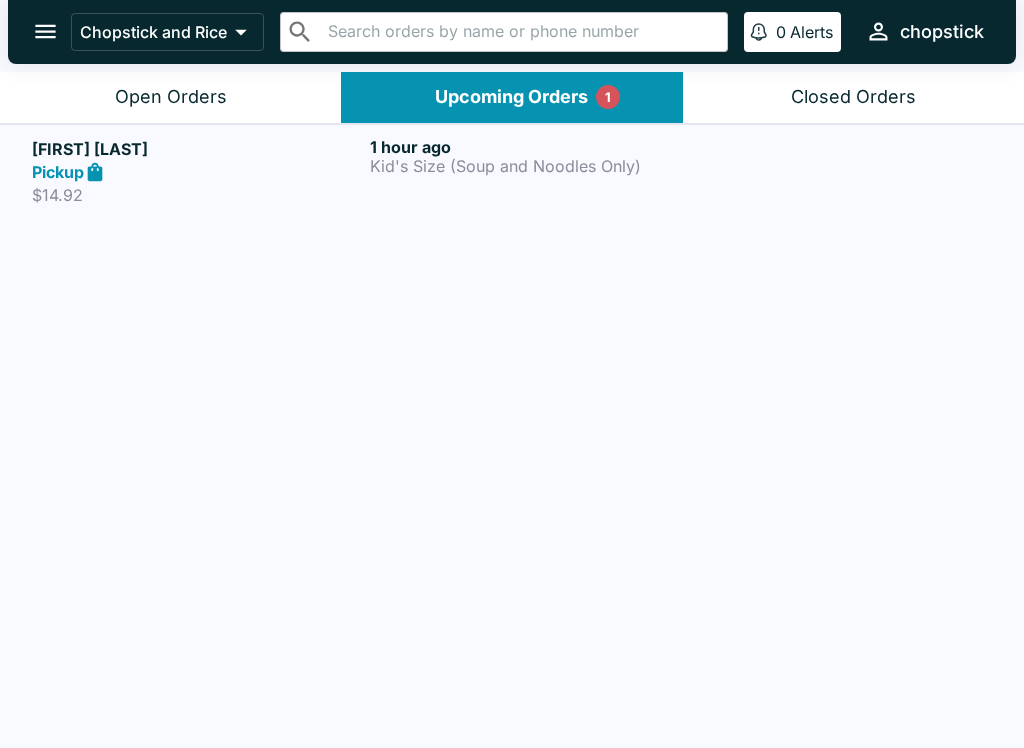 click on "Pickup" at bounding box center (197, 172) 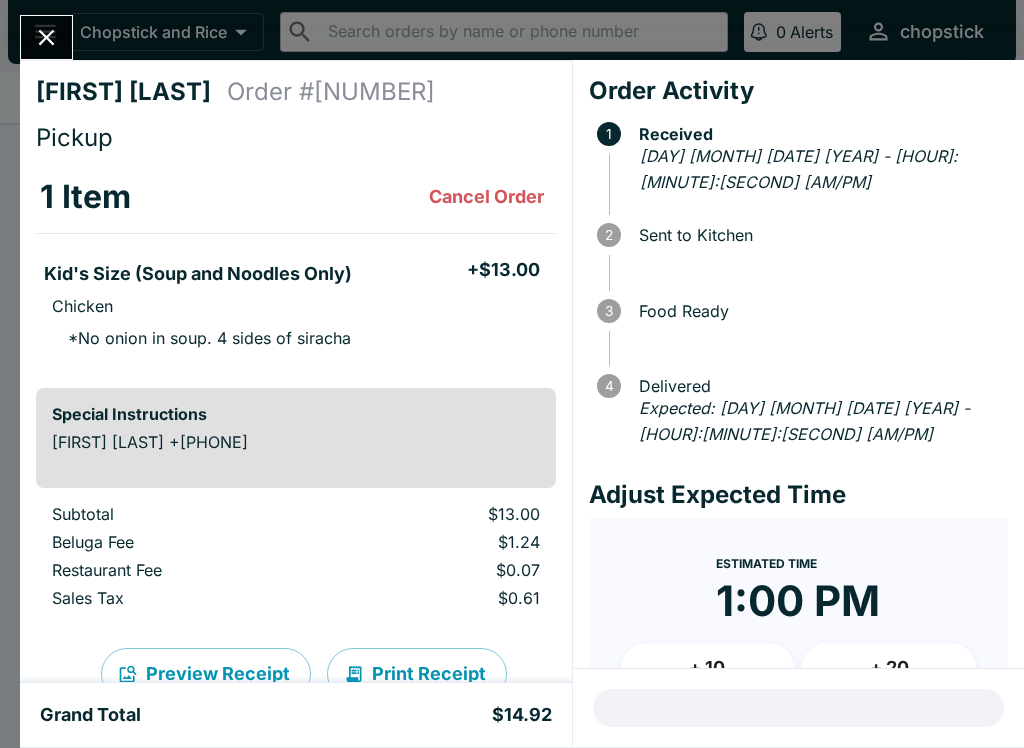 click at bounding box center [46, 37] 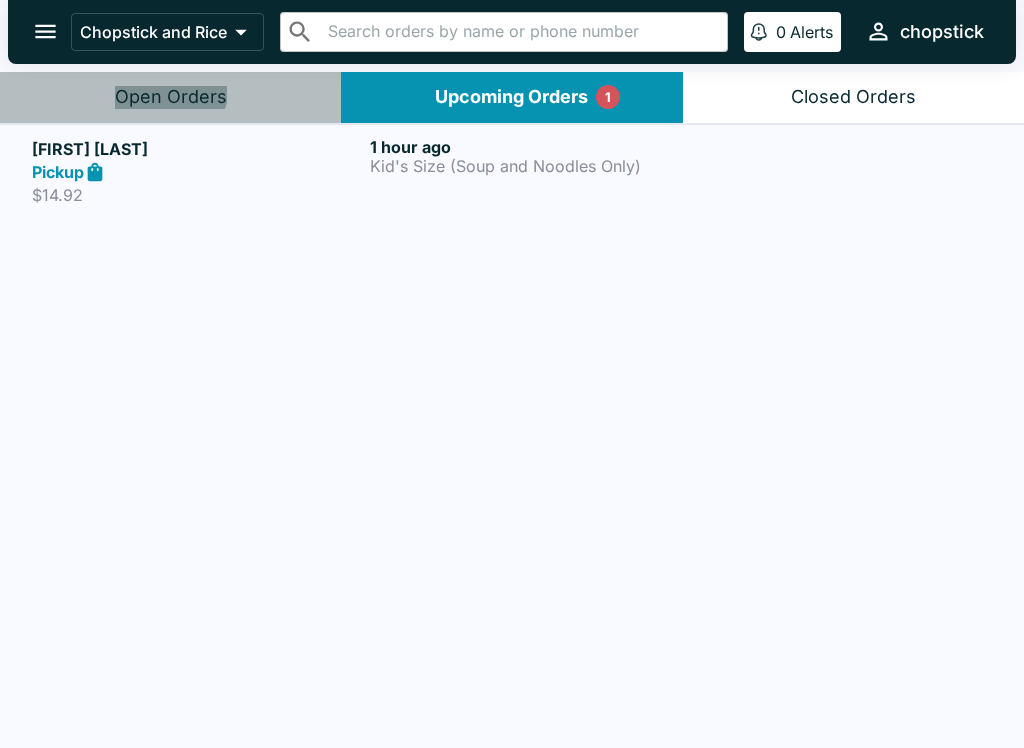 click on "Open Orders" at bounding box center (171, 97) 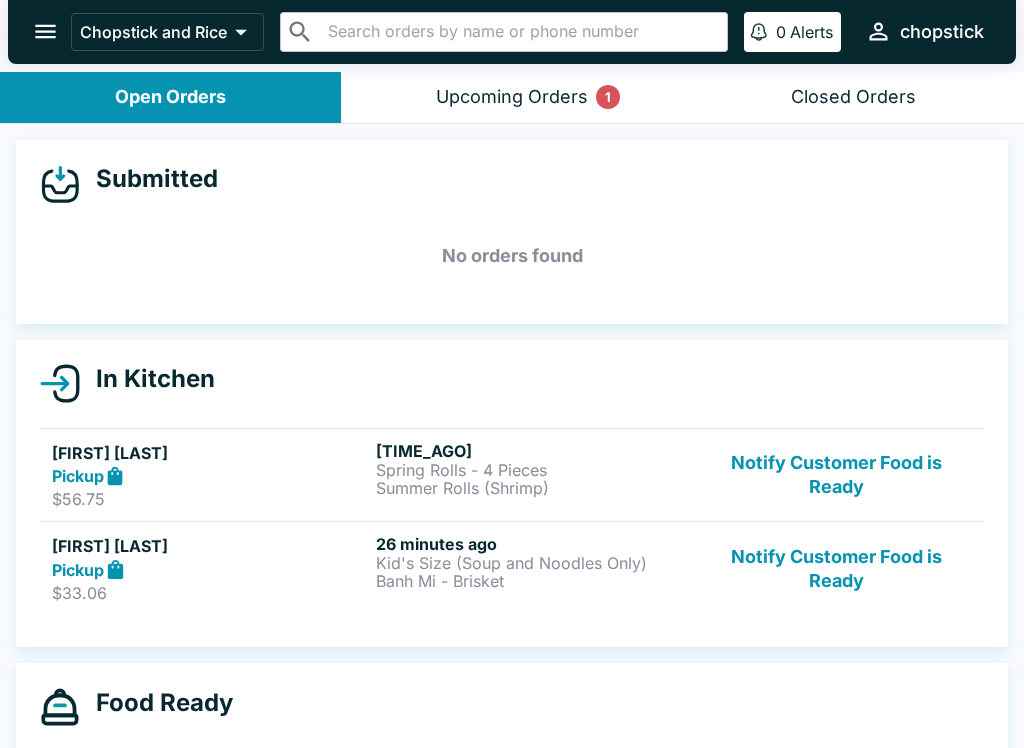 click on "[FIRST] [LAST]" at bounding box center [210, 546] 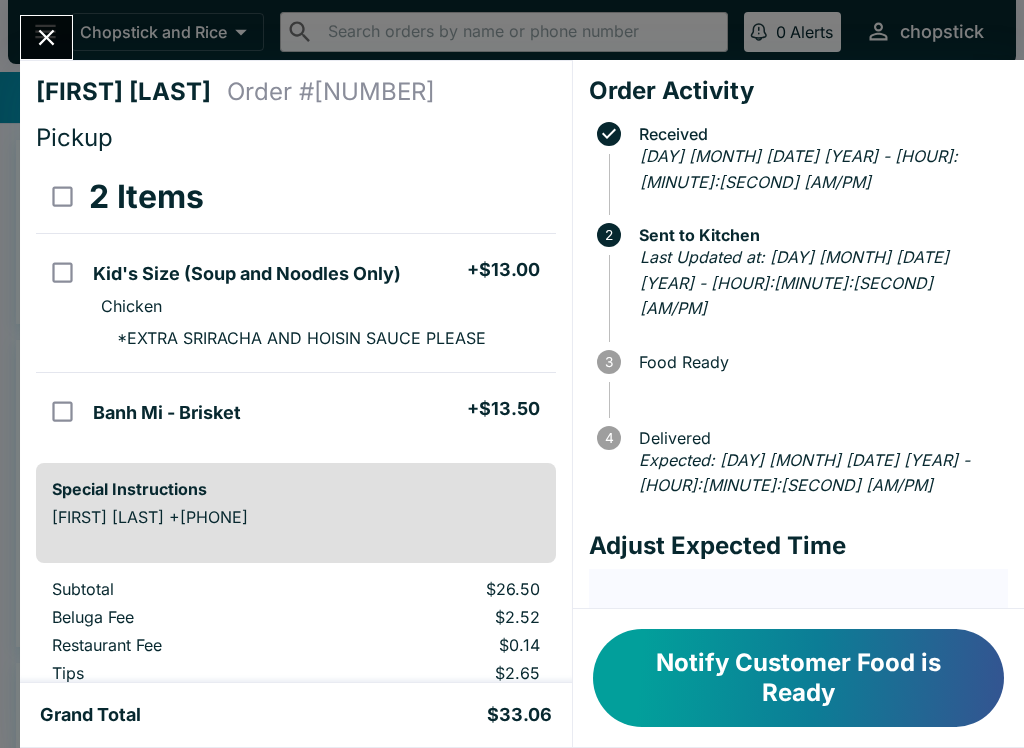 click at bounding box center [46, 37] 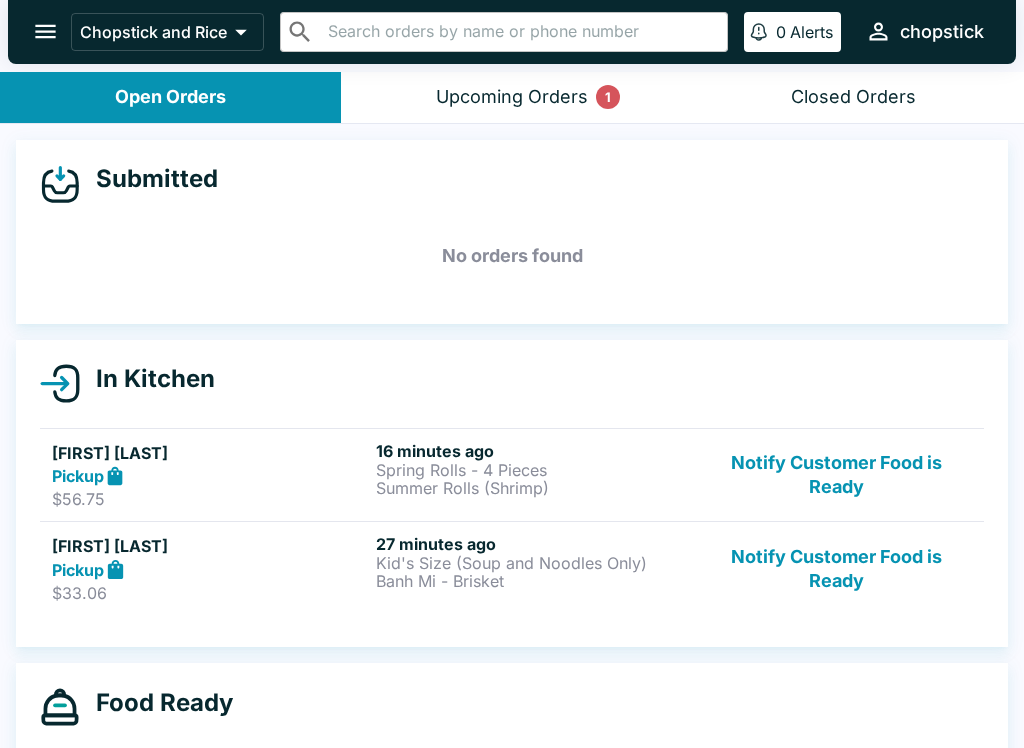 click on "Pickup" at bounding box center (210, 476) 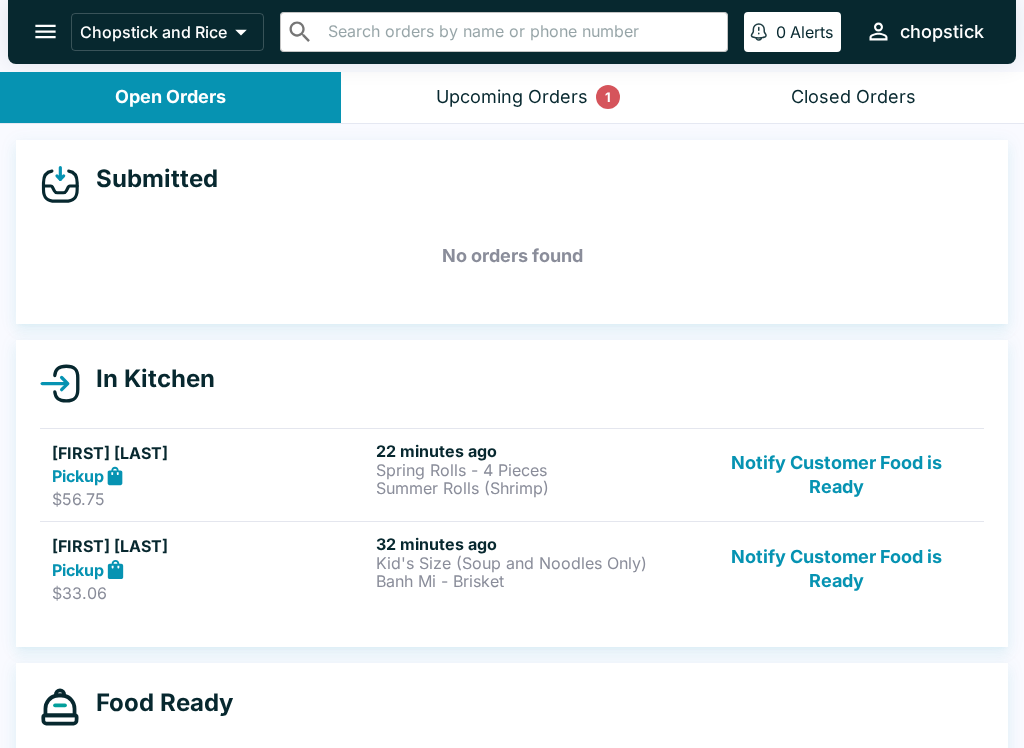 click on "[TIME_AGO] [ITEM] [ITEM]" at bounding box center (534, 475) 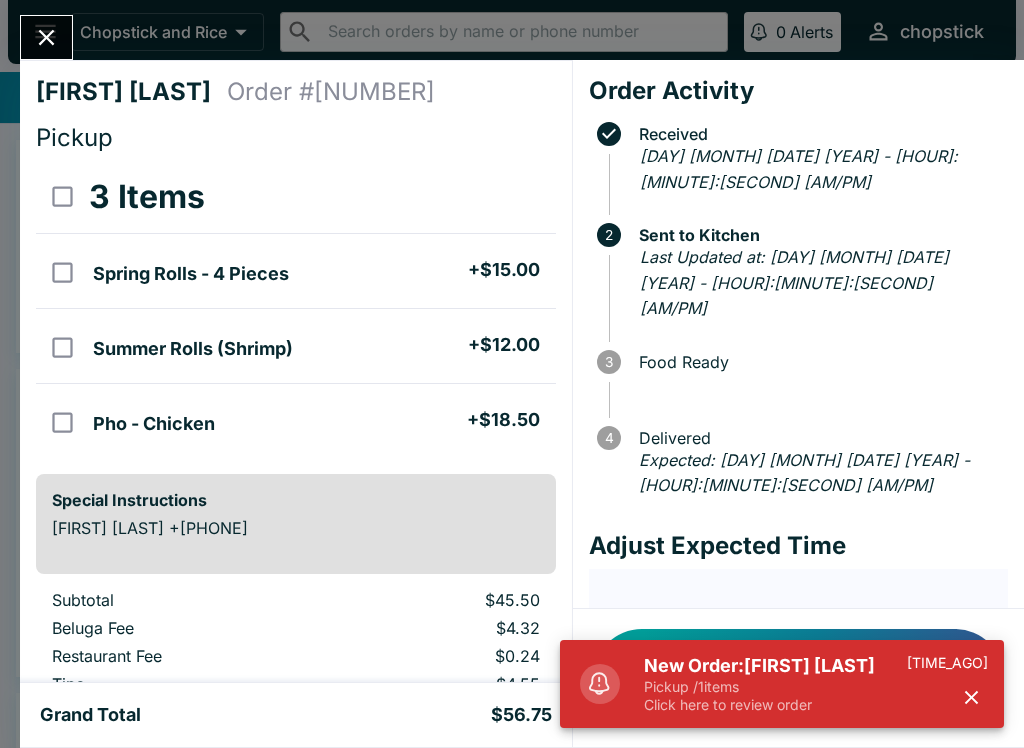 click at bounding box center [46, 37] 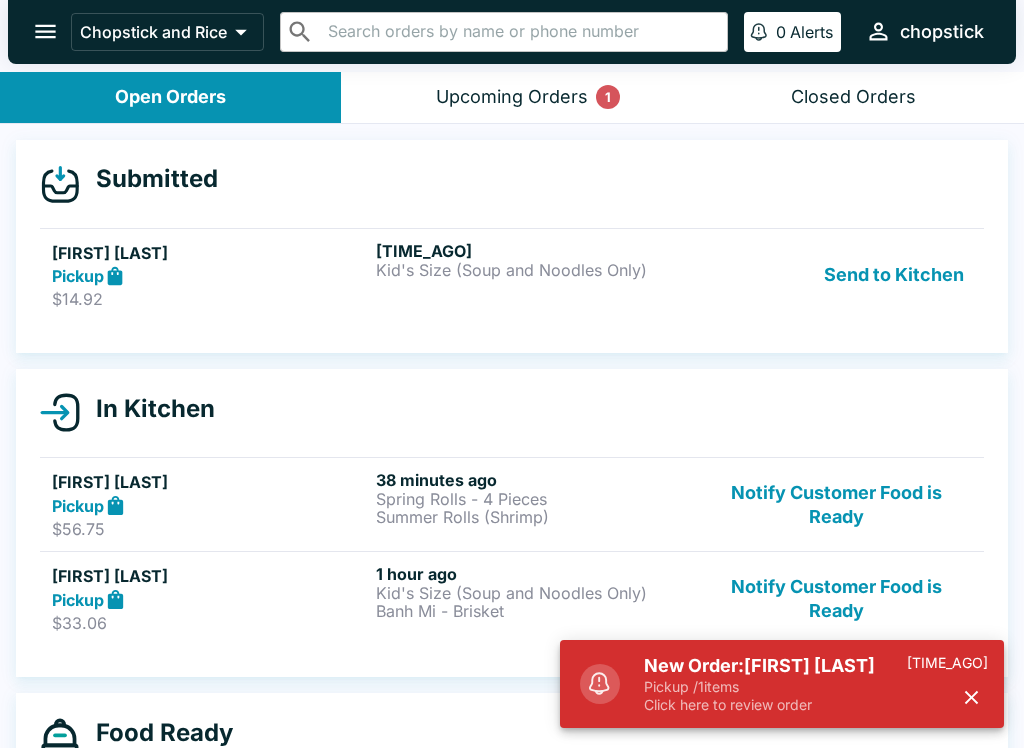 click on "Send to Kitchen" at bounding box center [894, 275] 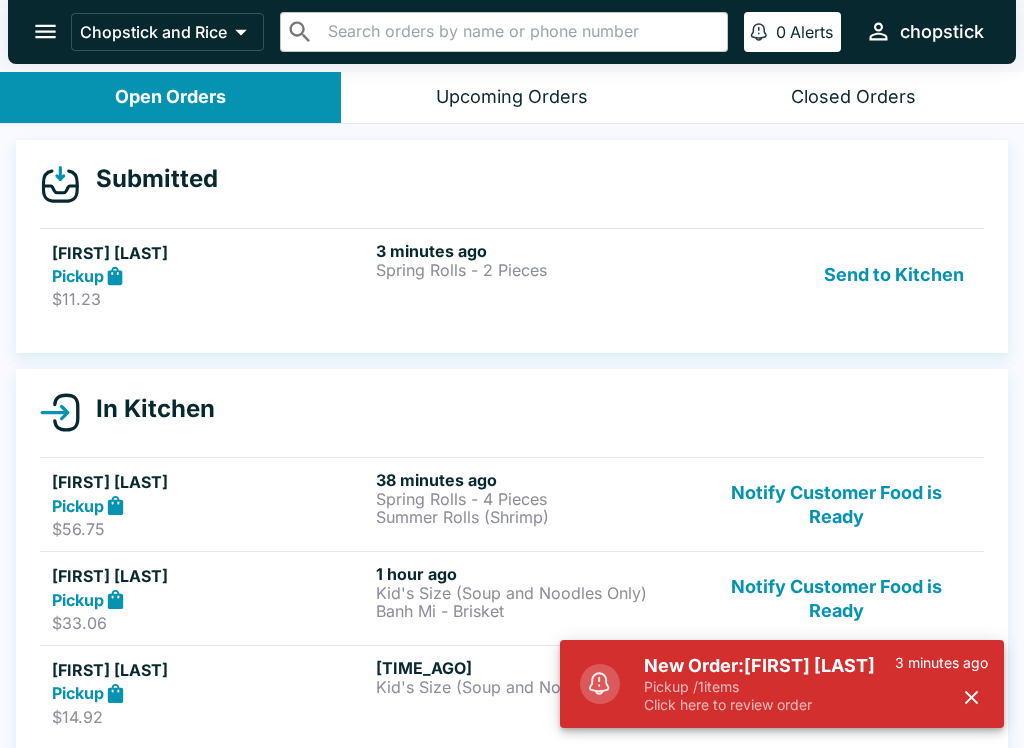 click on "Send to Kitchen" at bounding box center (894, 275) 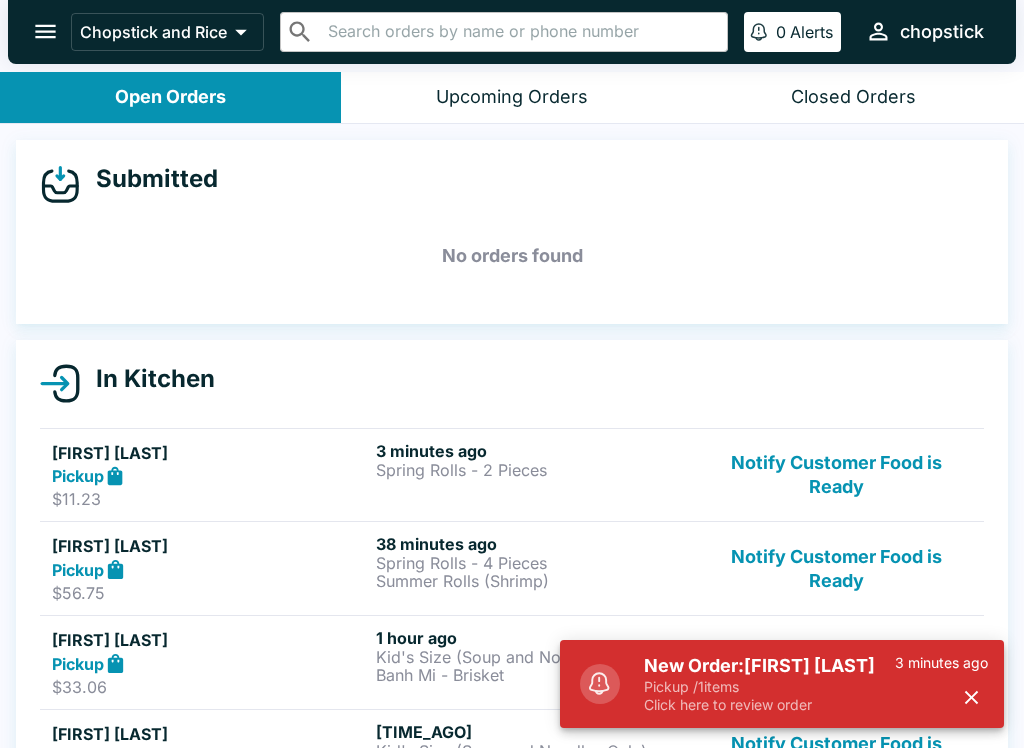 click on "[TIME_AGO] [ITEM]" at bounding box center [534, 475] 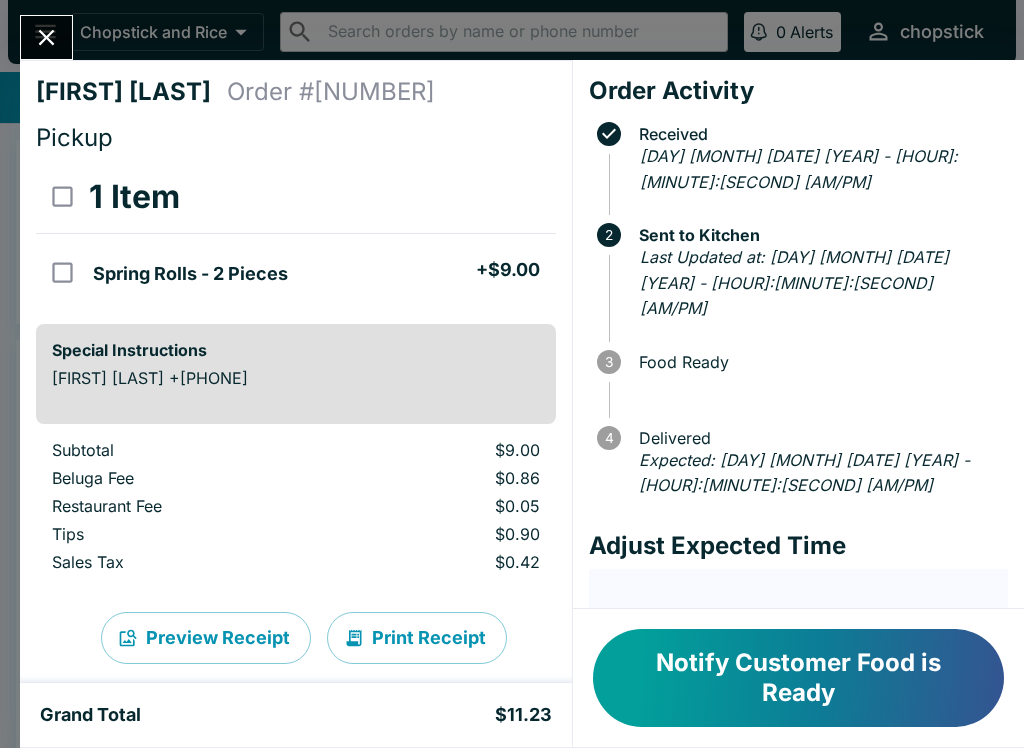 click at bounding box center [46, 37] 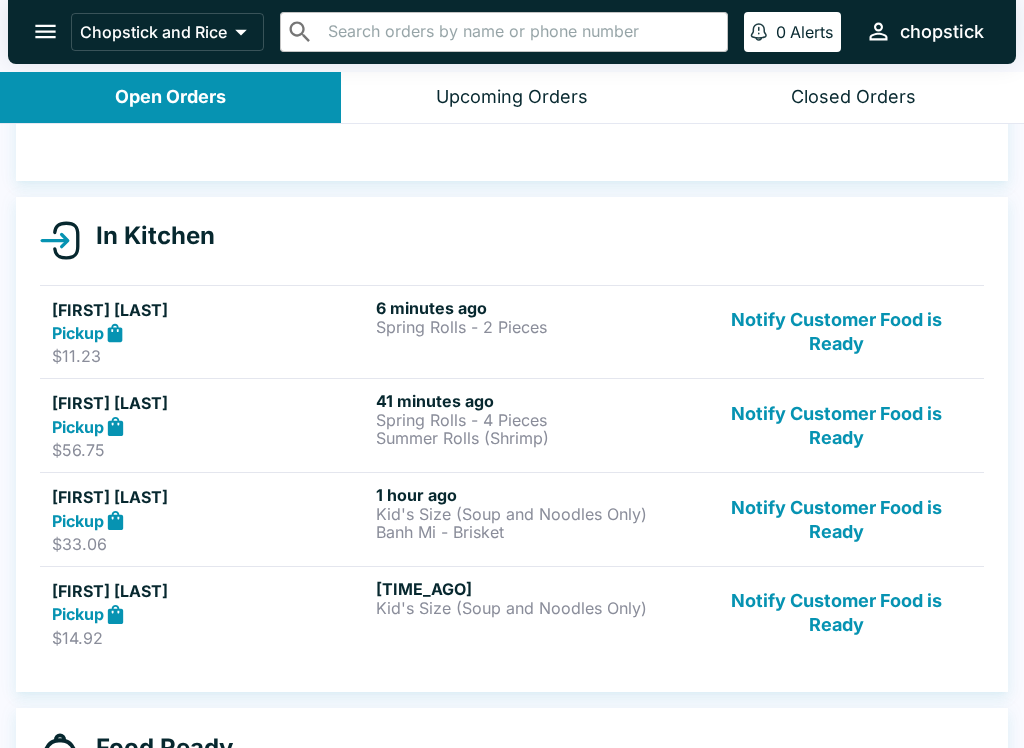 scroll, scrollTop: 167, scrollLeft: 0, axis: vertical 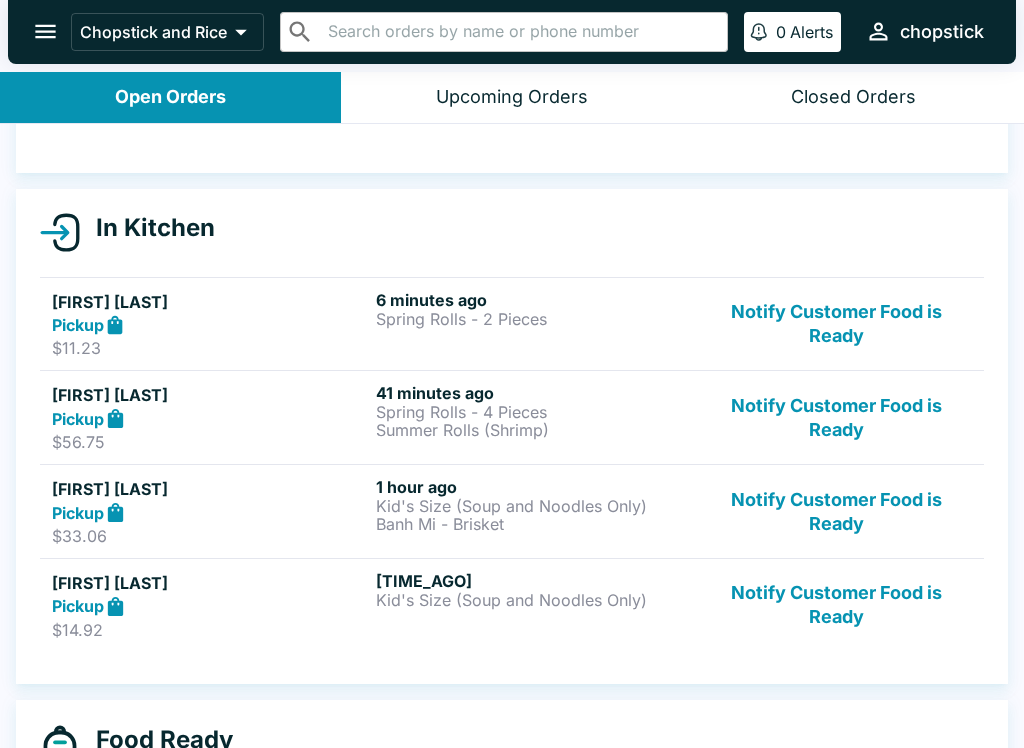 click on "[TIME_AGO] [ITEM]" at bounding box center (534, 605) 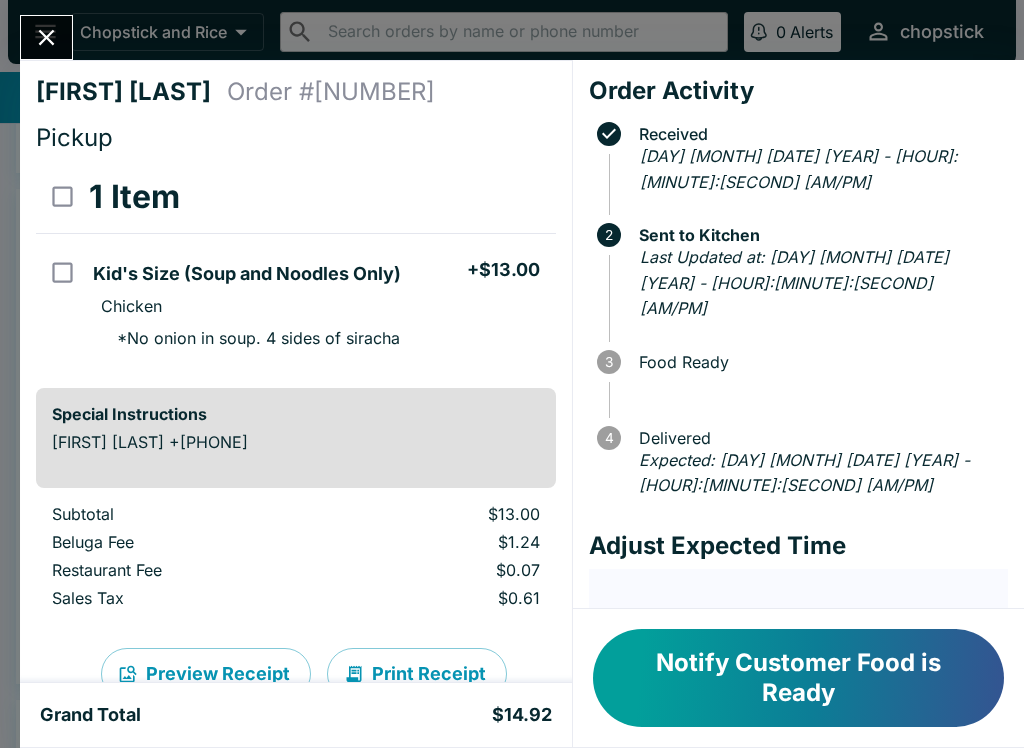 click on "Notify Customer Food is Ready" at bounding box center (798, 678) 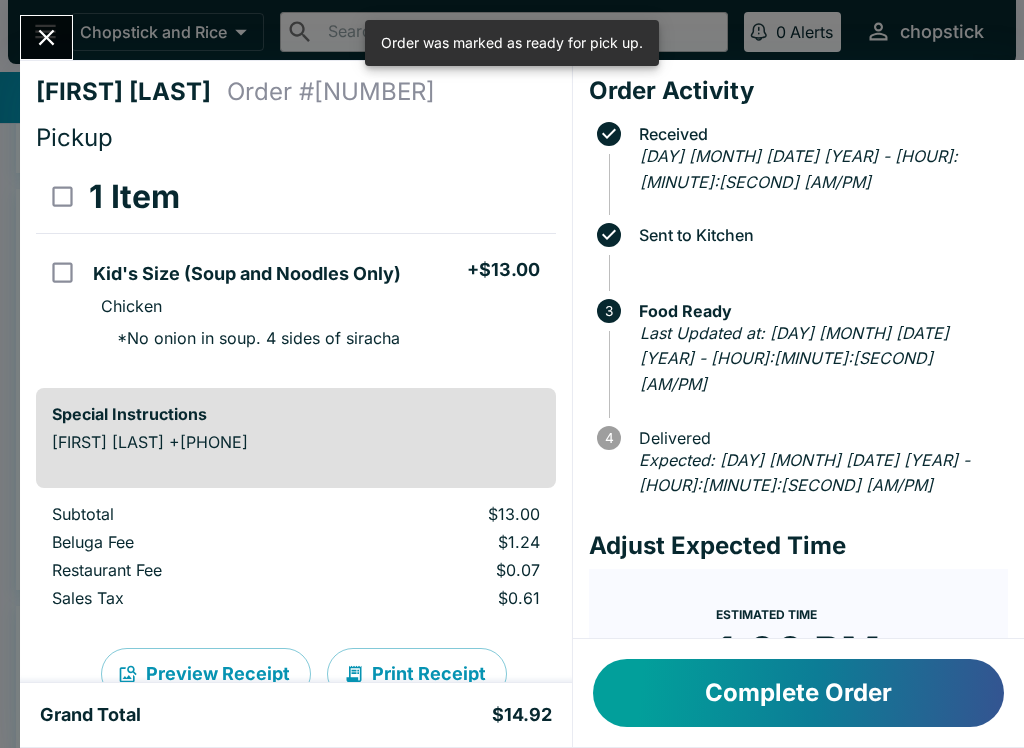 click on "[FIRST] [LAST] Order # [ORDER_ID] Pickup [ITEM_COUNT] Item [ITEM] + $[PRICE] [ITEM] * [INSTRUCTION] [INSTRUCTION] [FIRST] [LAST] +[PHONE] Subtotal $[PRICE] Beluga Fee $[PRICE] Restaurant Fee $[PRICE] Sales Tax $[PRICE] Preview Receipt Print Receipt Grand Total $[PRICE] Order Activity Received [DAY] [MONTH] [DATE] [YEAR] - [HOUR]:[MINUTE]:[SECOND] Sent to Kitchen   [NUMBER] Food Ready Last Updated at: [DAY] [MONTH] [DATE] [YEAR] - [HOUR]:[MINUTE]:[SECOND] [NUMBER] Delivered Expected: [DAY] [MONTH] [DATE] [YEAR] - [HOUR]:[MINUTE]:[SECOND] Adjust Expected Time Estimated Time [HOUR]:[MINUTE] [AM/PM] + [NUMBER] + [NUMBER] Reset Update ETA Complete Order" at bounding box center [512, 374] 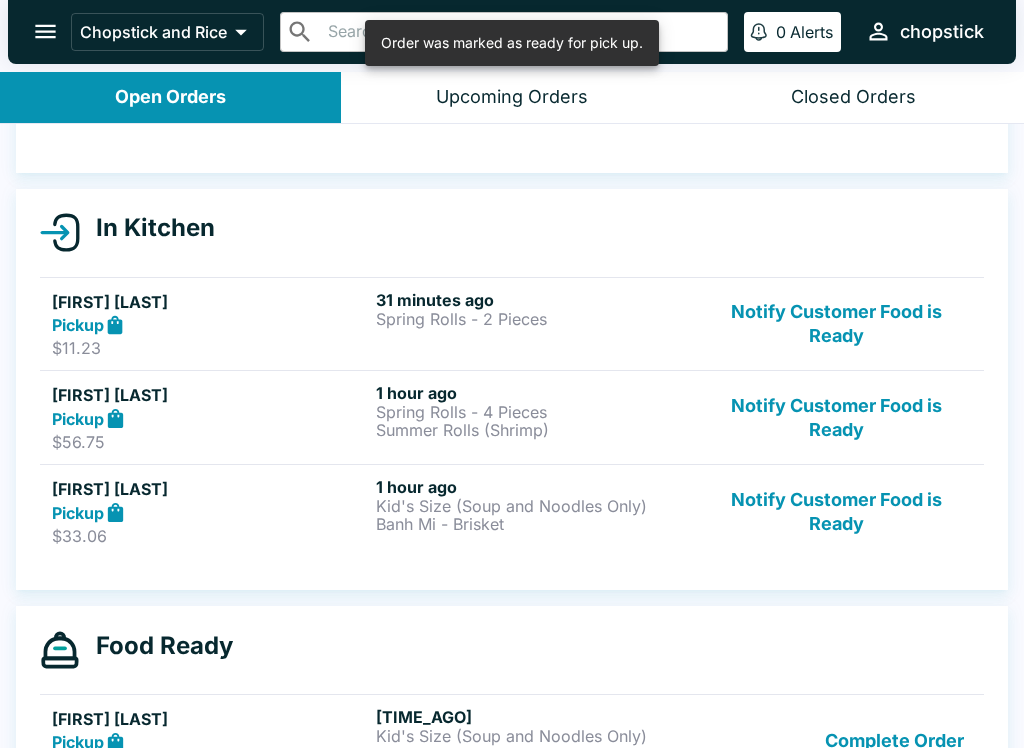 click at bounding box center (45, 31) 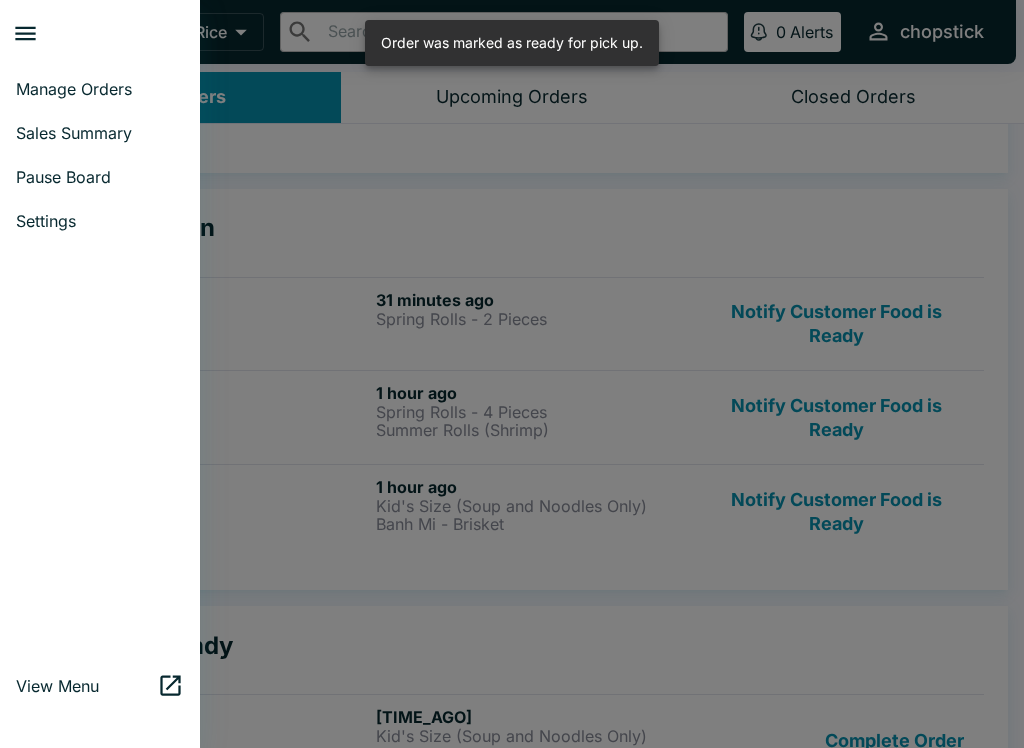 click at bounding box center [512, 374] 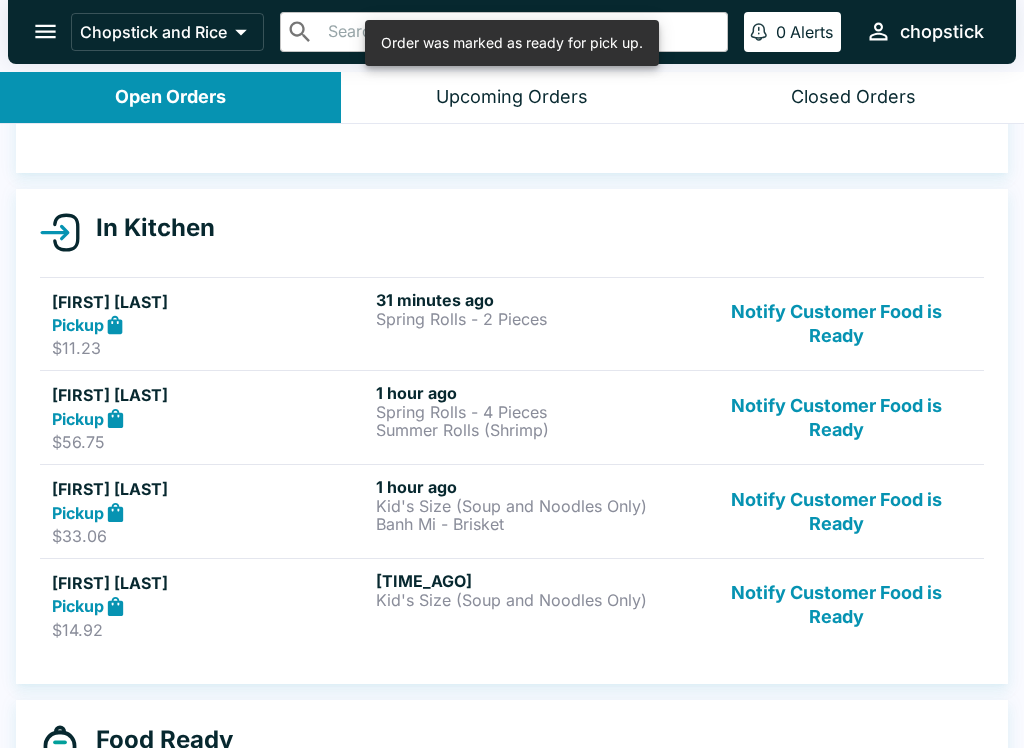 click on "Notify Customer Food is Ready" at bounding box center [836, 324] 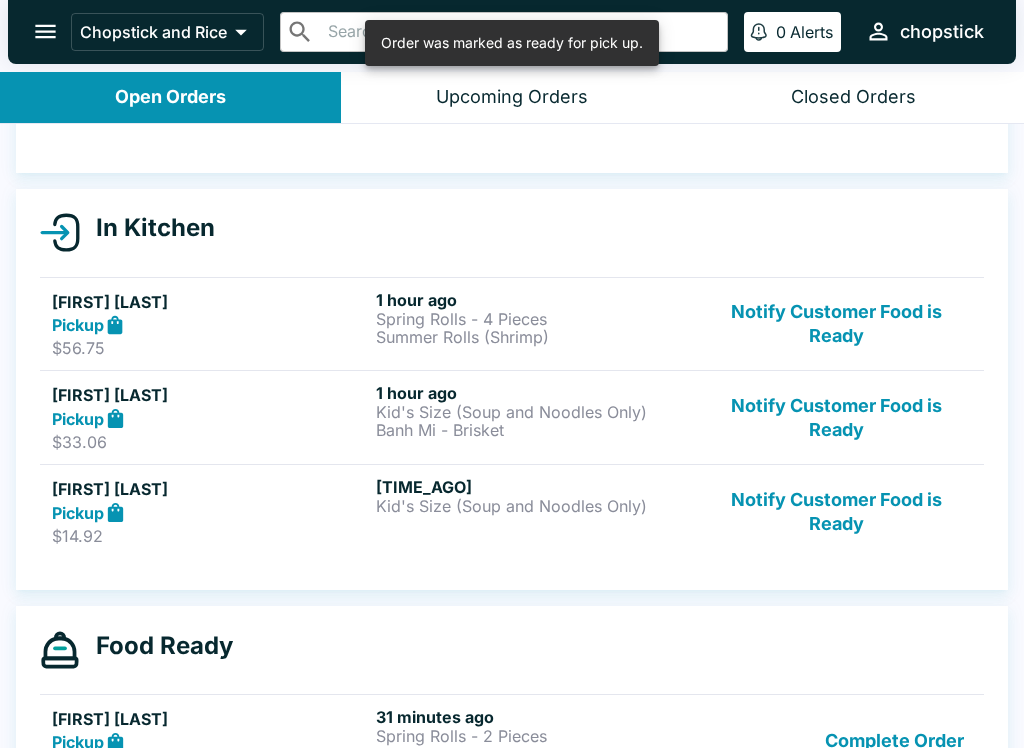 click on "Notify Customer Food is Ready" at bounding box center (836, 324) 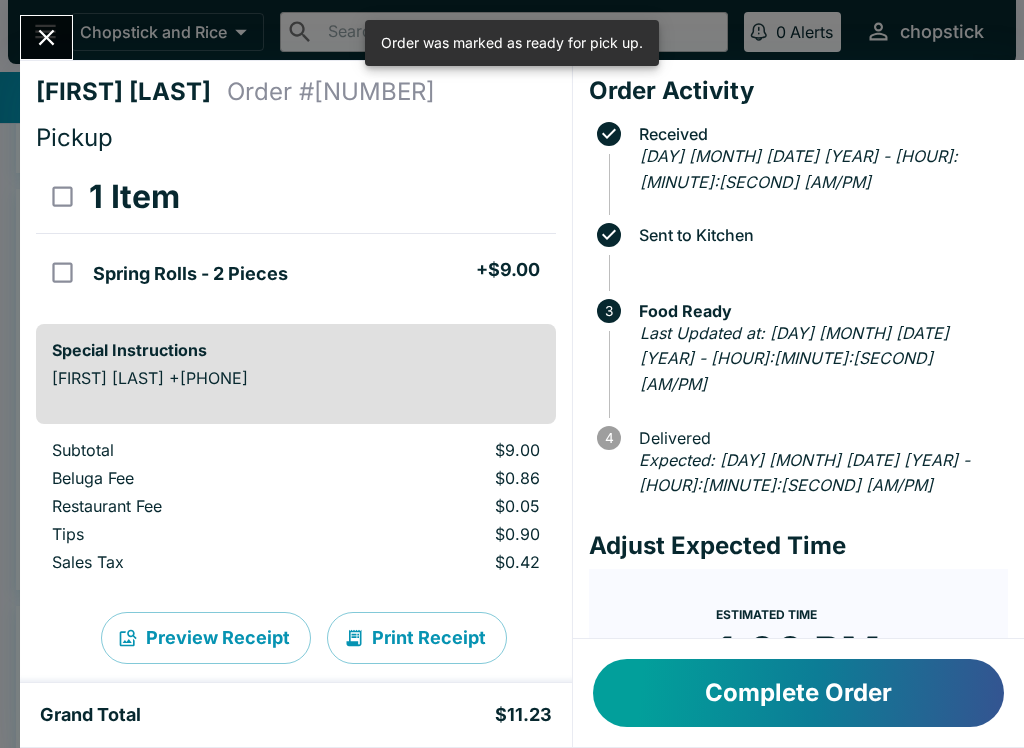 click on "4 Delivered" at bounding box center [802, 438] 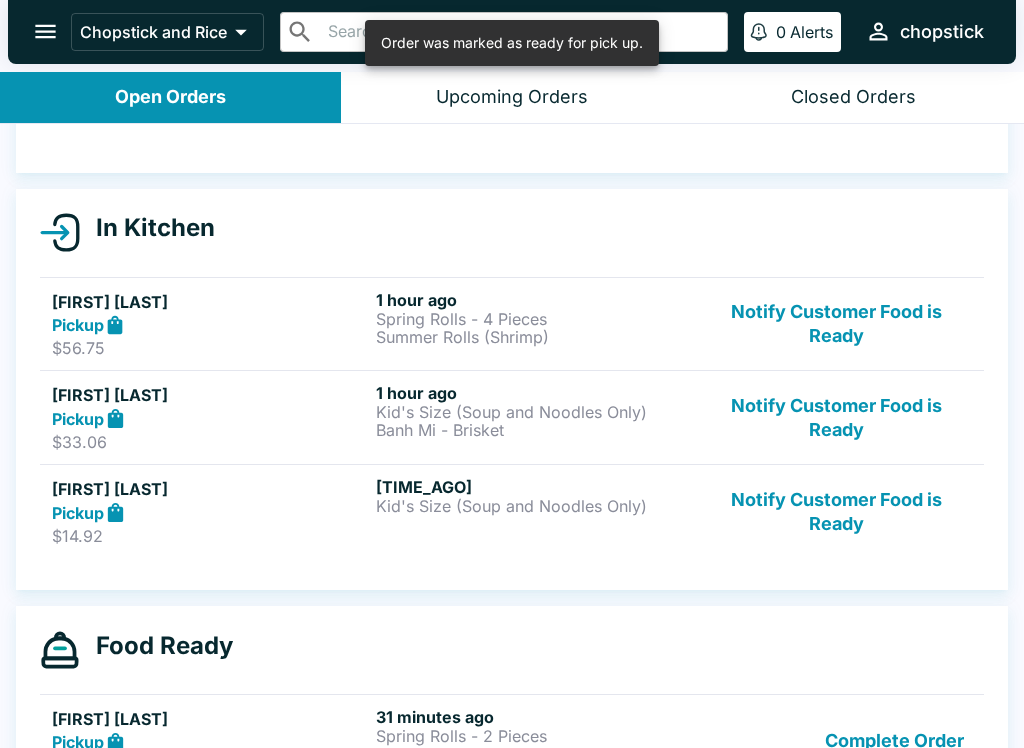click on "Notify Customer Food is Ready" at bounding box center (836, 324) 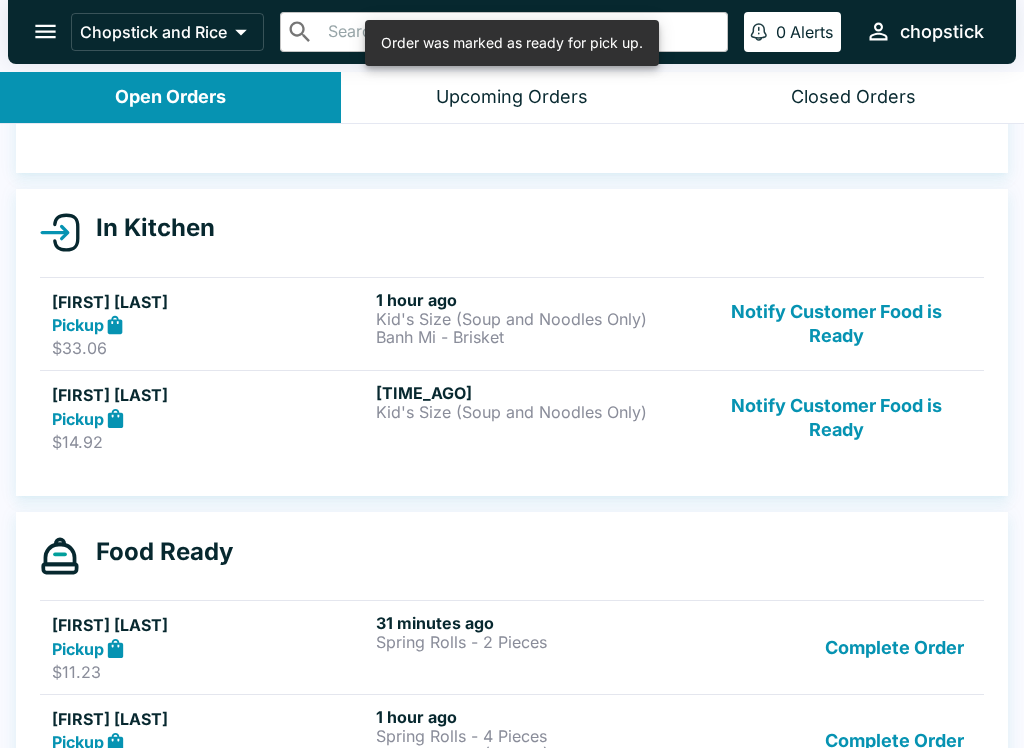 click on "Notify Customer Food is Ready" at bounding box center (836, 324) 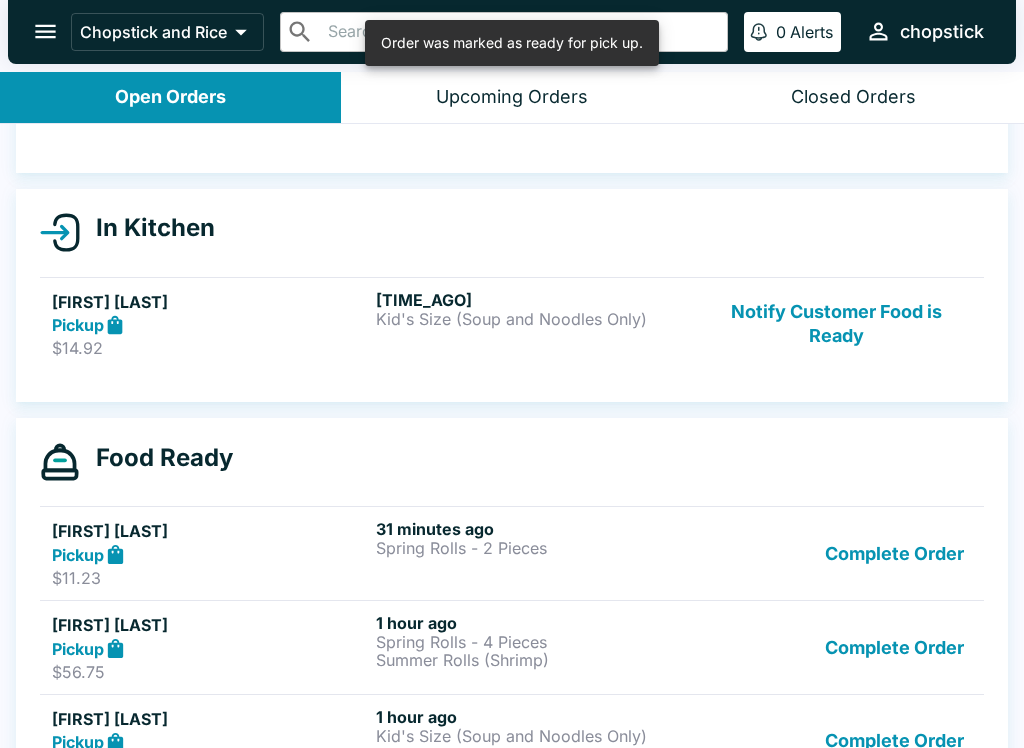 click on "Notify Customer Food is Ready" at bounding box center [836, 324] 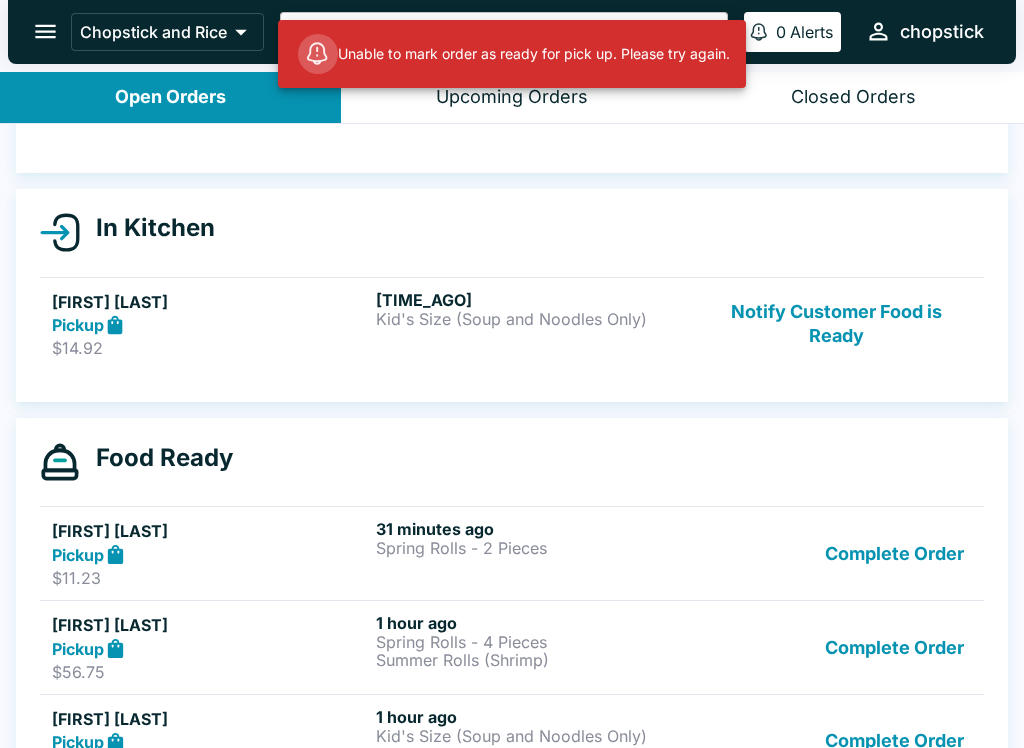 click on "Notify Customer Food is Ready" at bounding box center (836, 324) 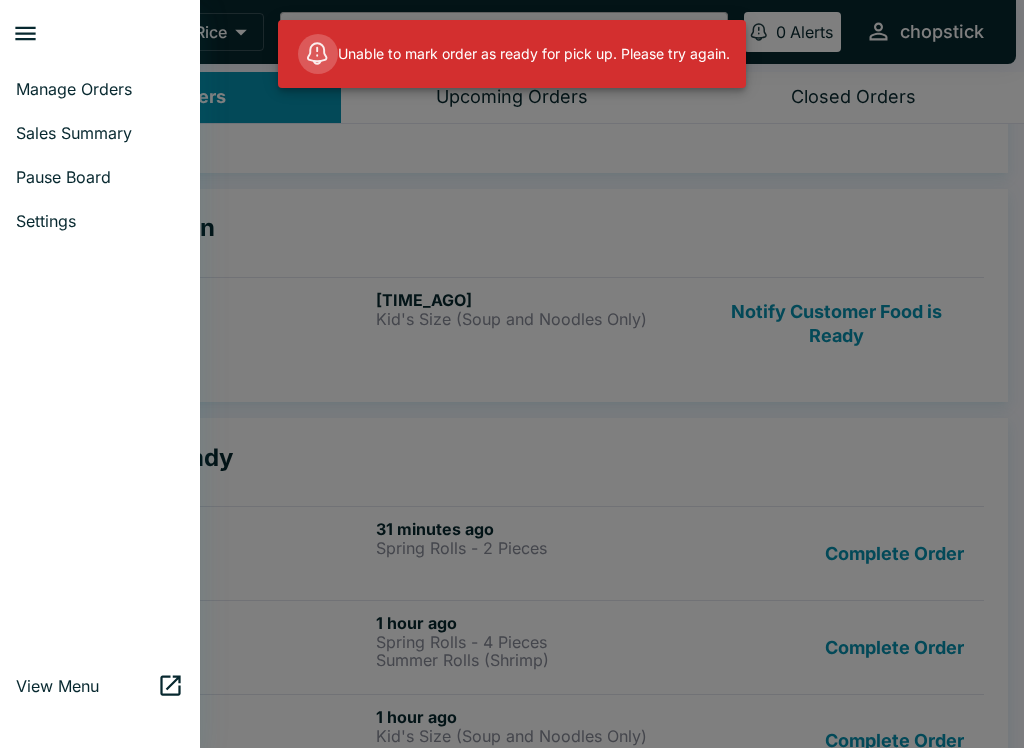 click at bounding box center (512, 374) 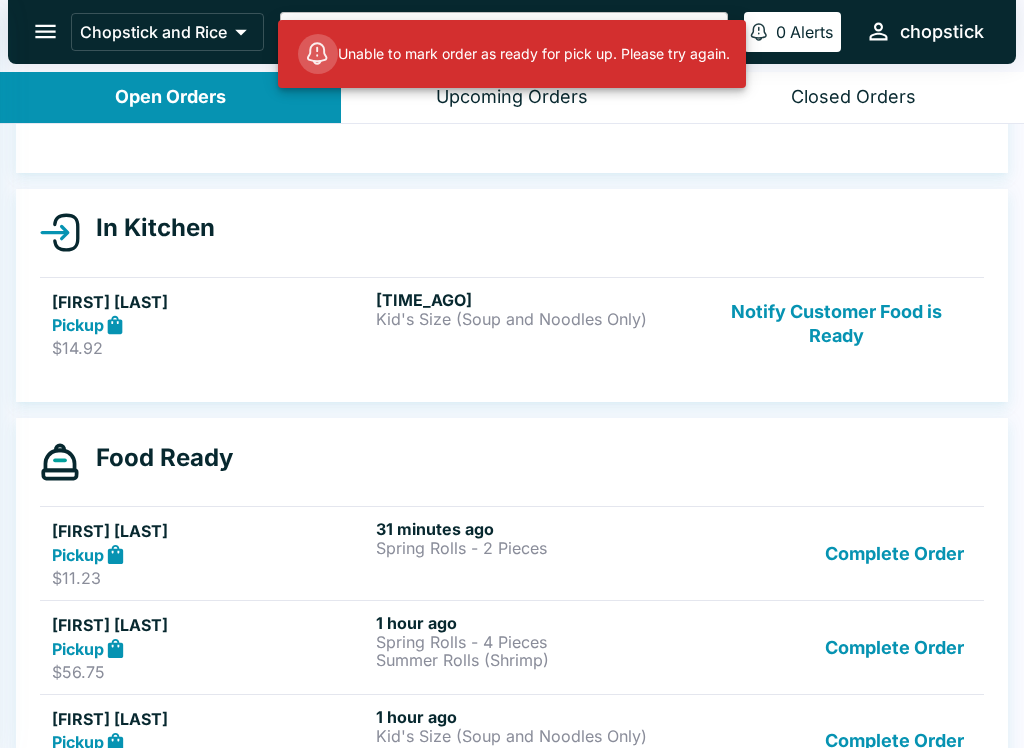 click on "Upcoming Orders" at bounding box center [512, 97] 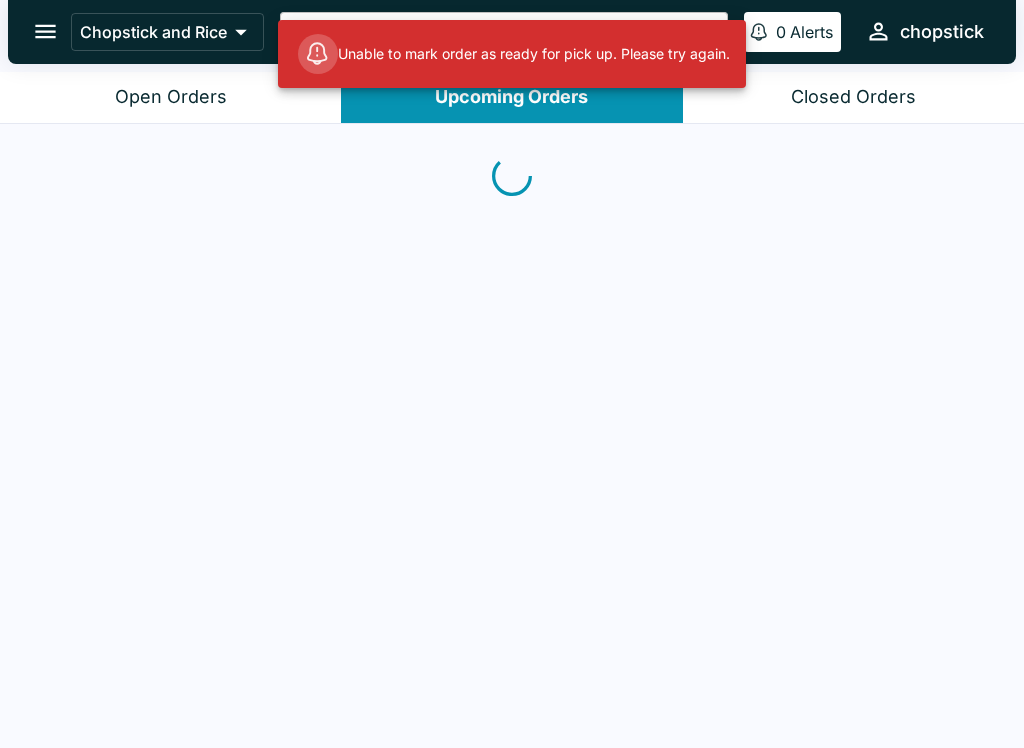 click on "Open Orders" at bounding box center [170, 97] 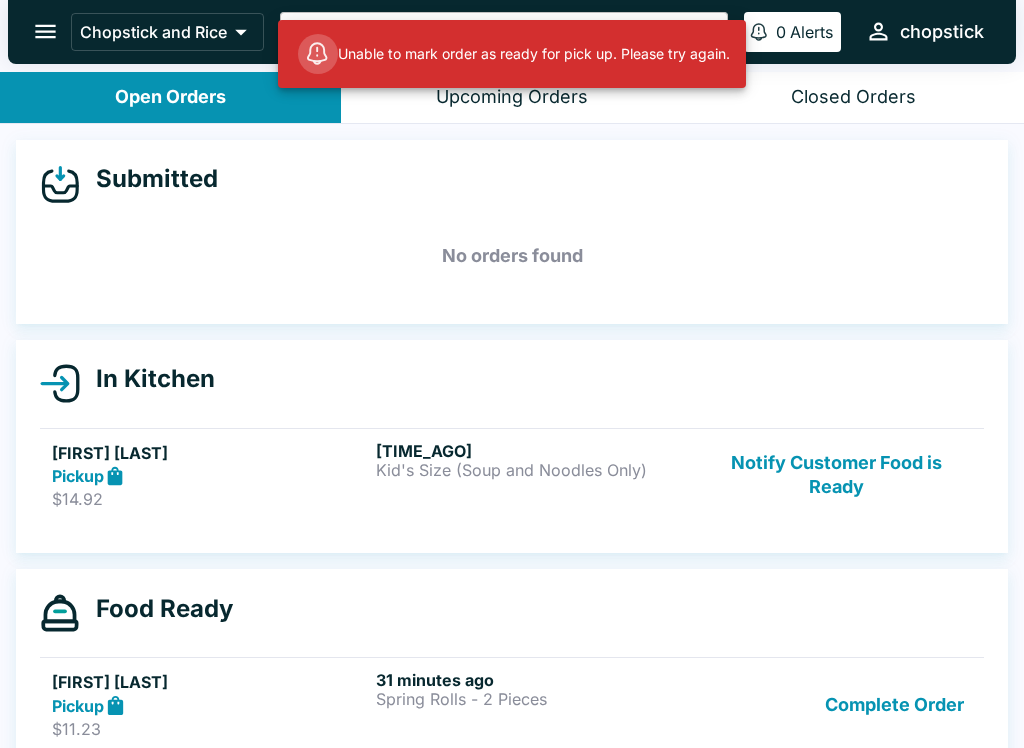 click on "Notify Customer Food is Ready" at bounding box center (836, 475) 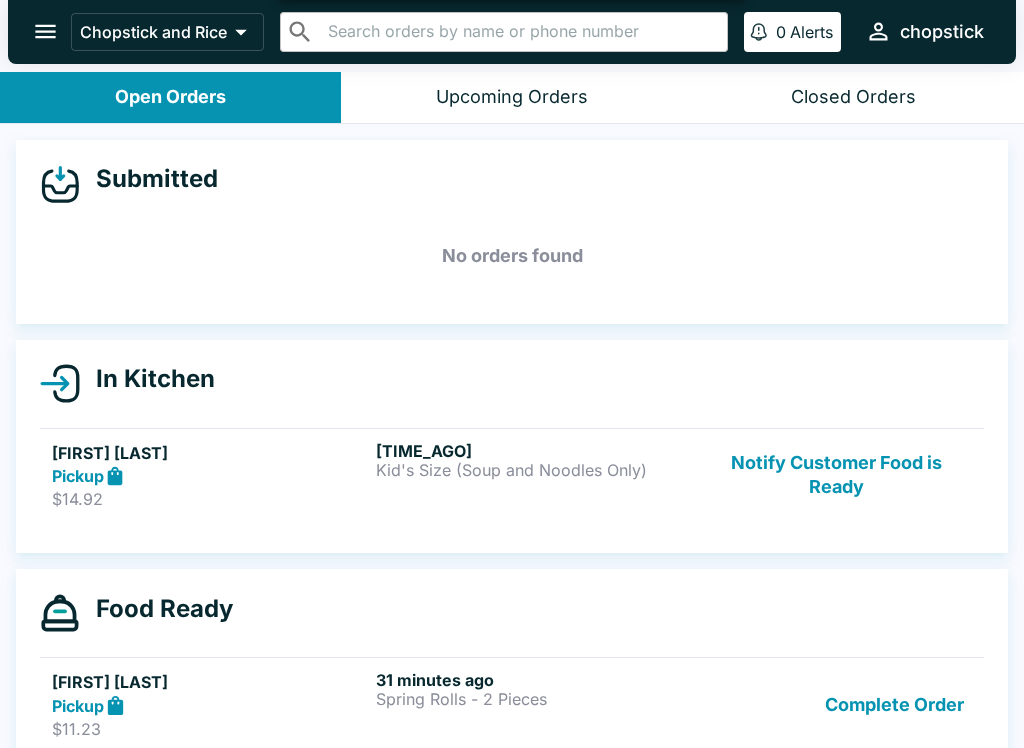 click on "Complete Order" at bounding box center [894, 704] 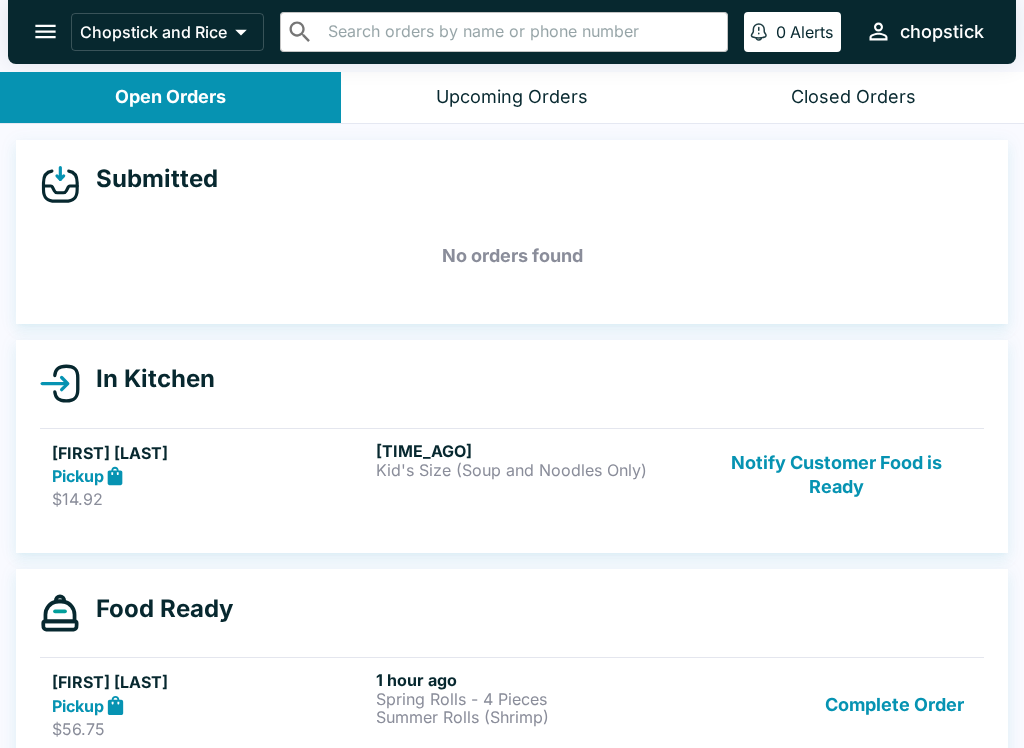click on "[FIRST] [LAST] Pickup $[PRICE] [TIME_AGO] [ITEM] Complete Order" at bounding box center (512, 704) 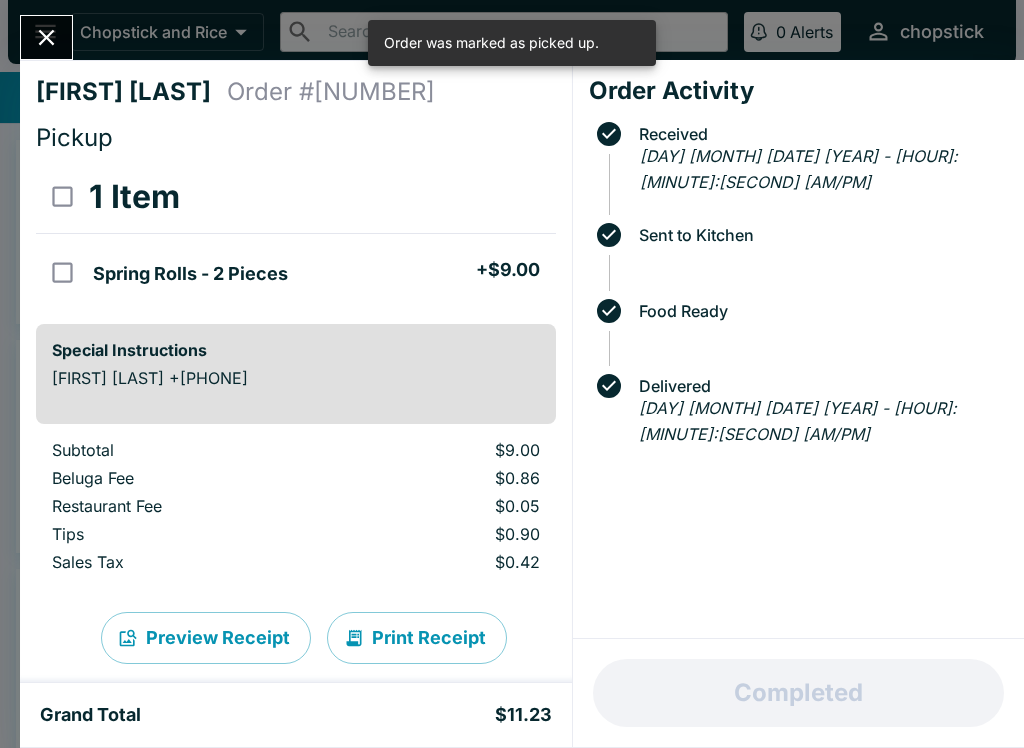 click on "Completed" at bounding box center [798, 693] 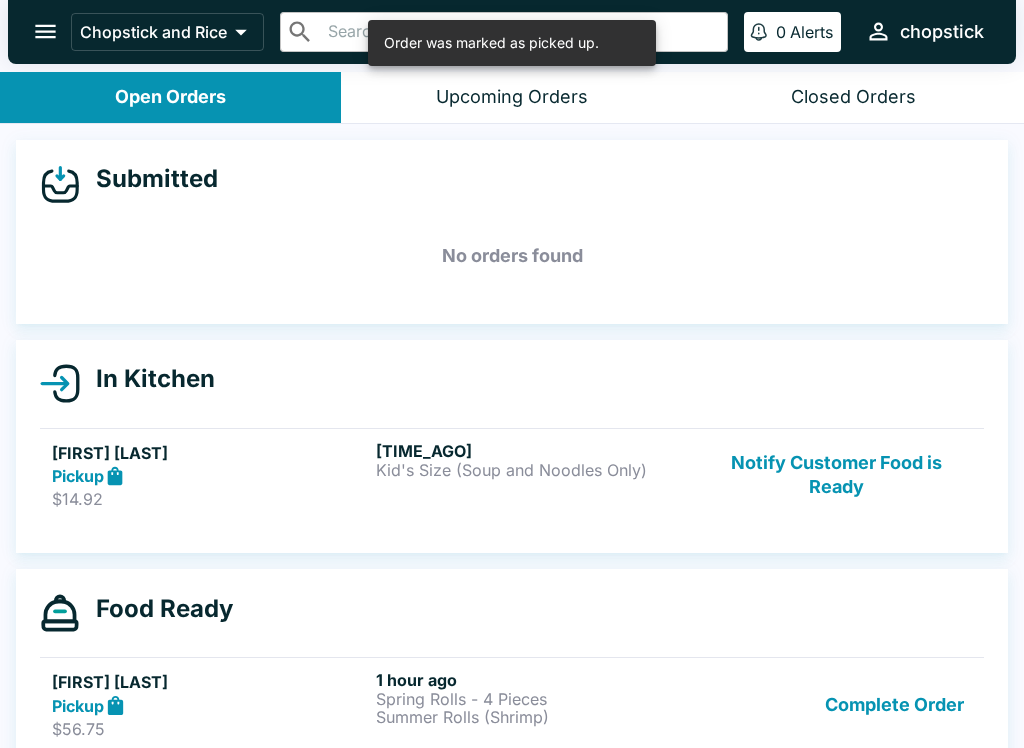 click on "Complete Order" at bounding box center (894, 704) 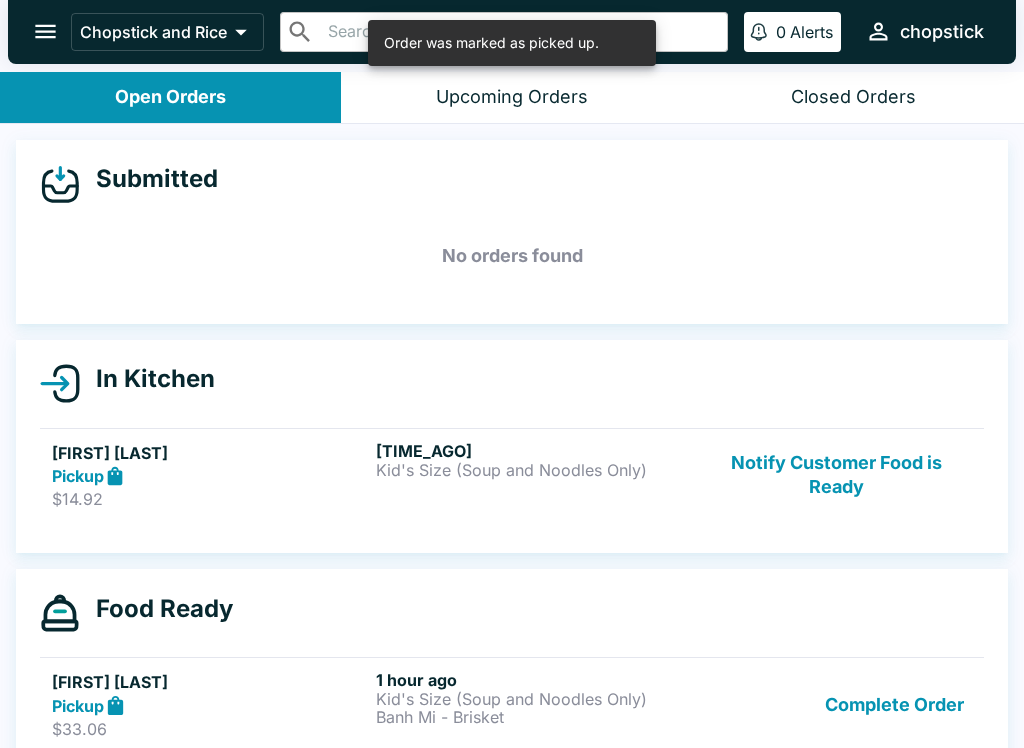 click on "Complete Order" at bounding box center [894, 704] 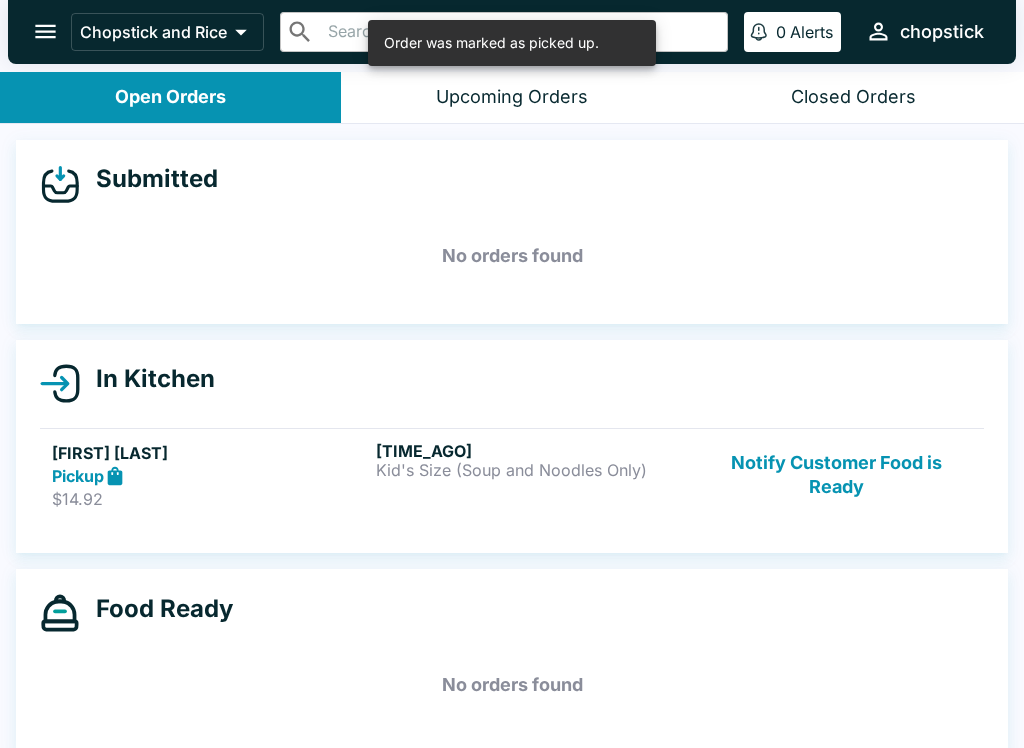 click on "Food Ready No orders found" at bounding box center (512, 661) 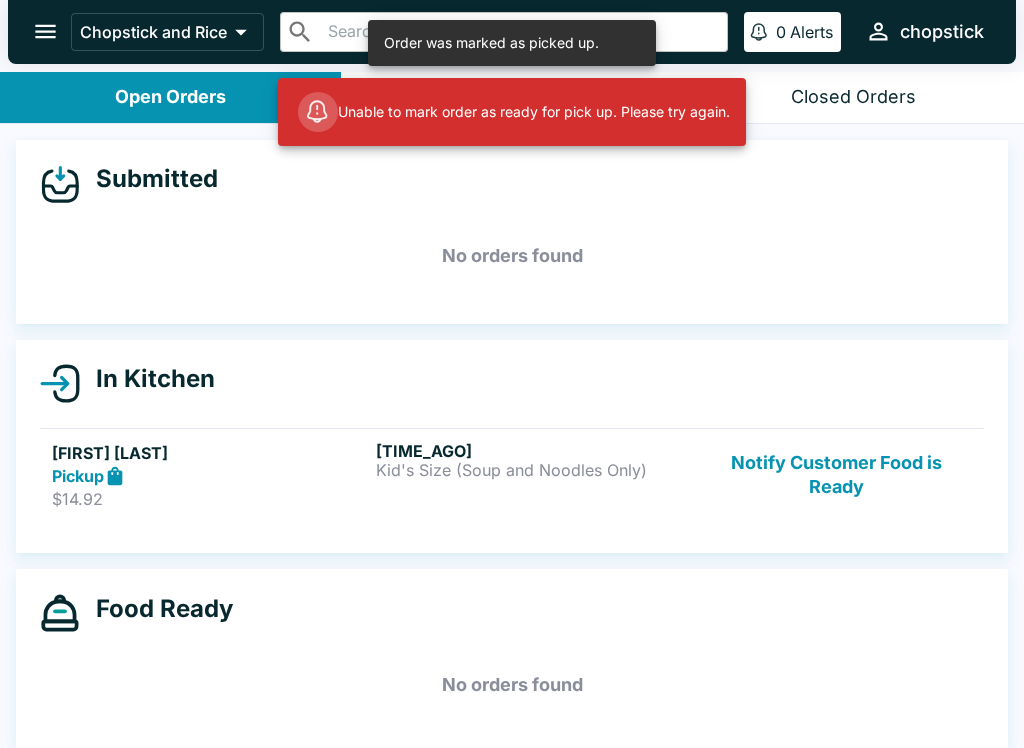 click on "No orders found" at bounding box center [512, 685] 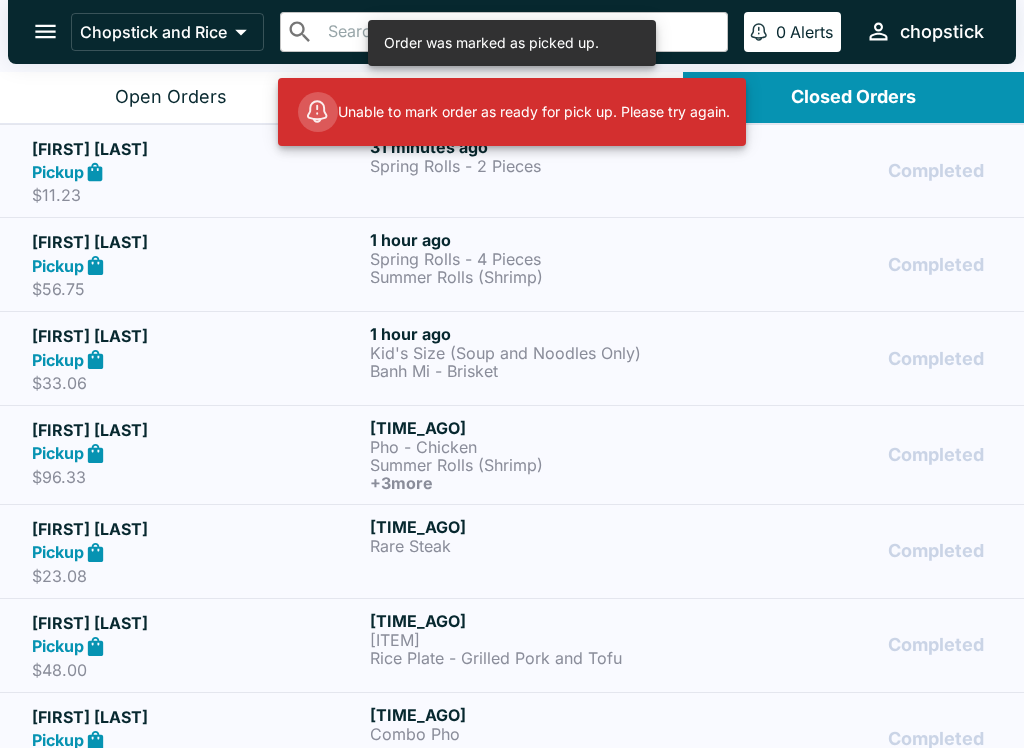 click on "Open Orders" at bounding box center [171, 97] 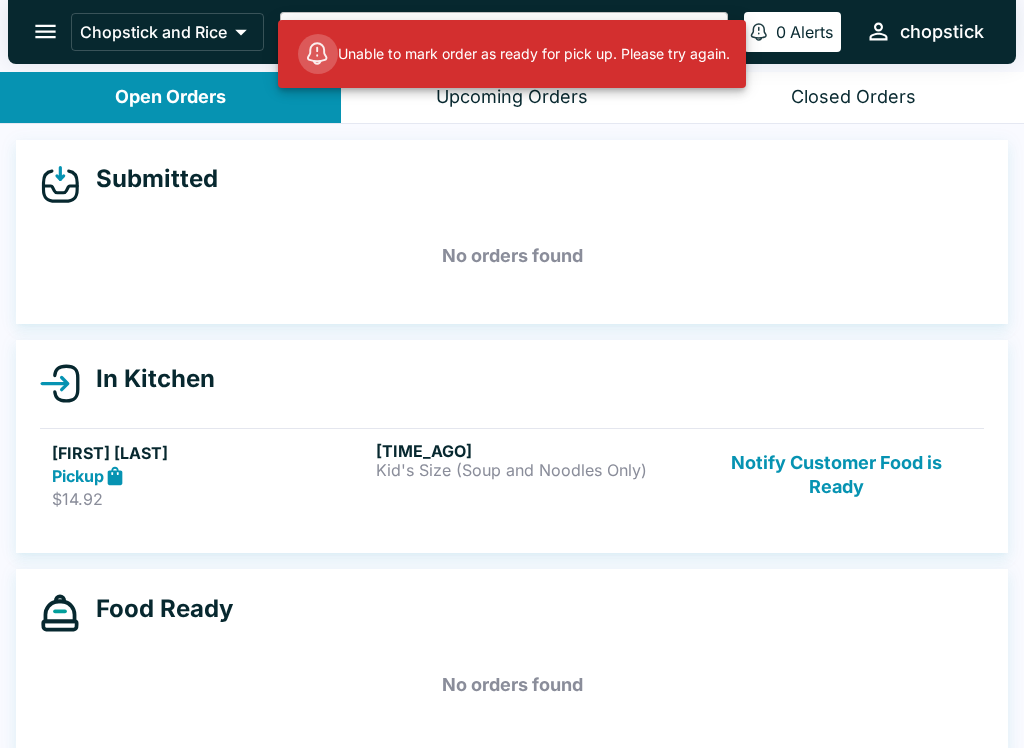 click on "Notify Customer Food is Ready" at bounding box center (836, 475) 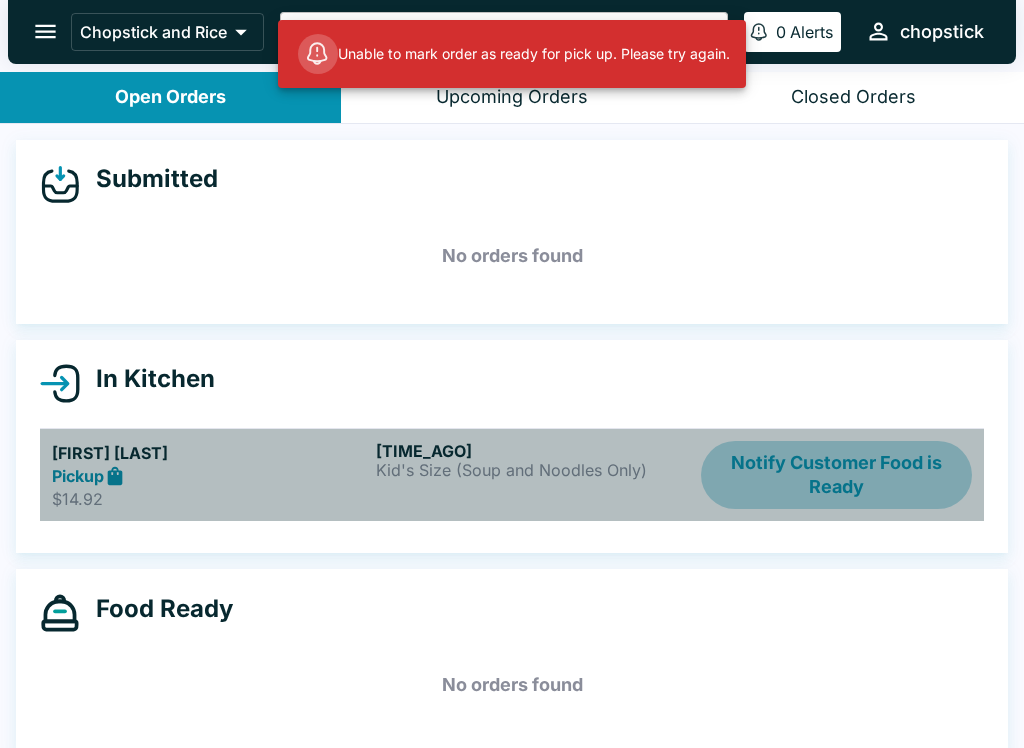 click on "Notify Customer Food is Ready" at bounding box center [836, 475] 